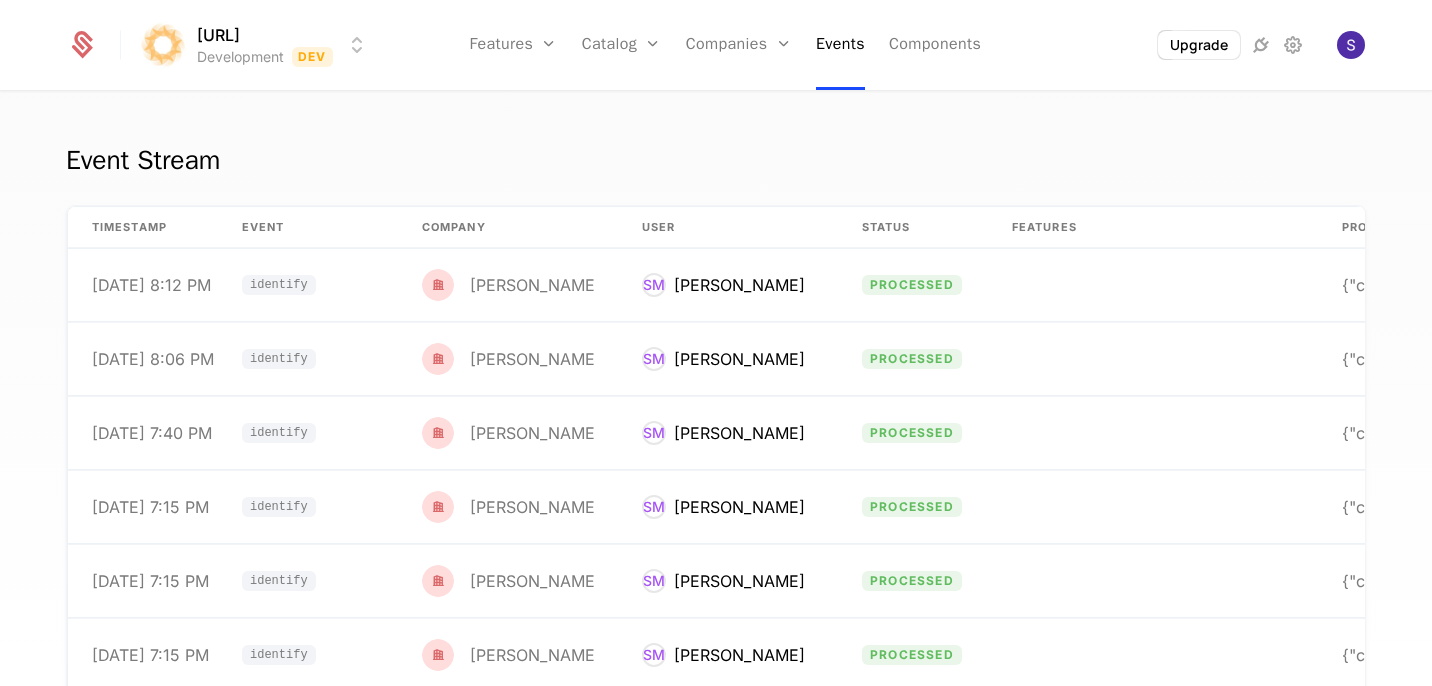 scroll, scrollTop: 0, scrollLeft: 0, axis: both 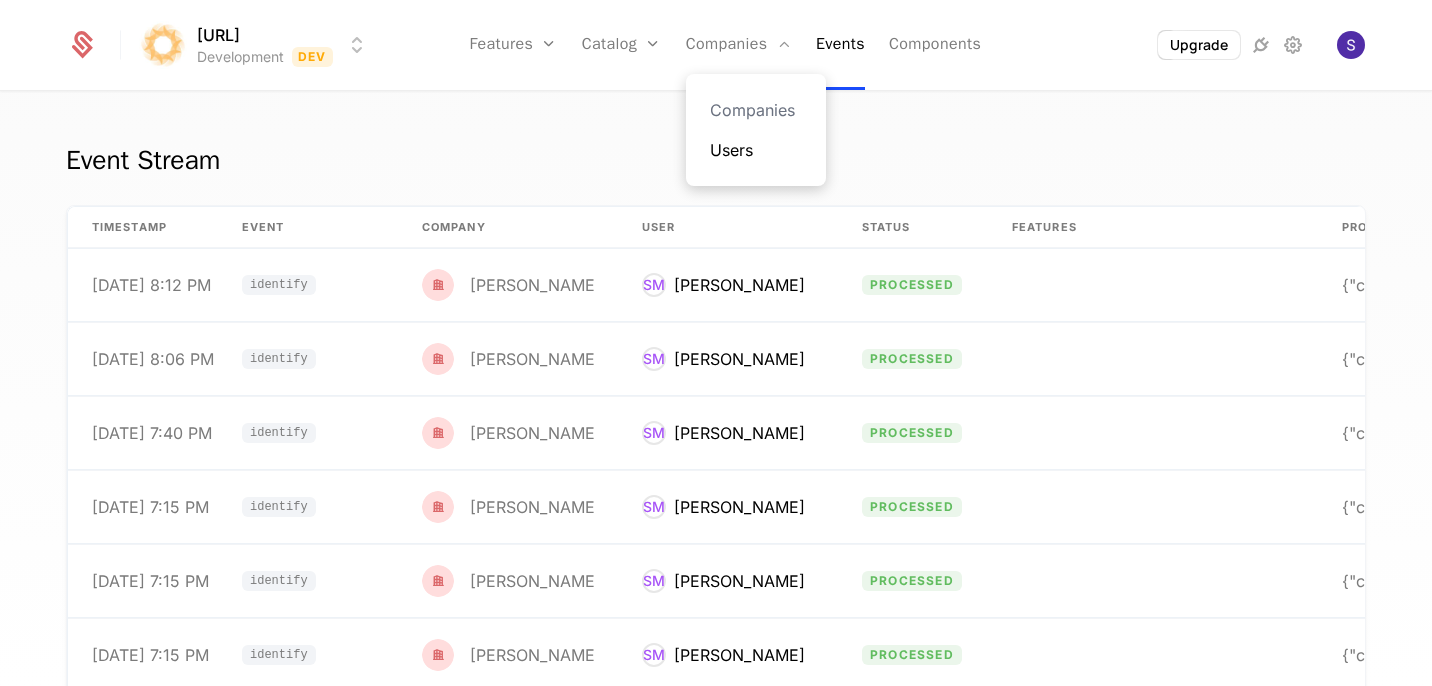 click on "Users" at bounding box center [756, 150] 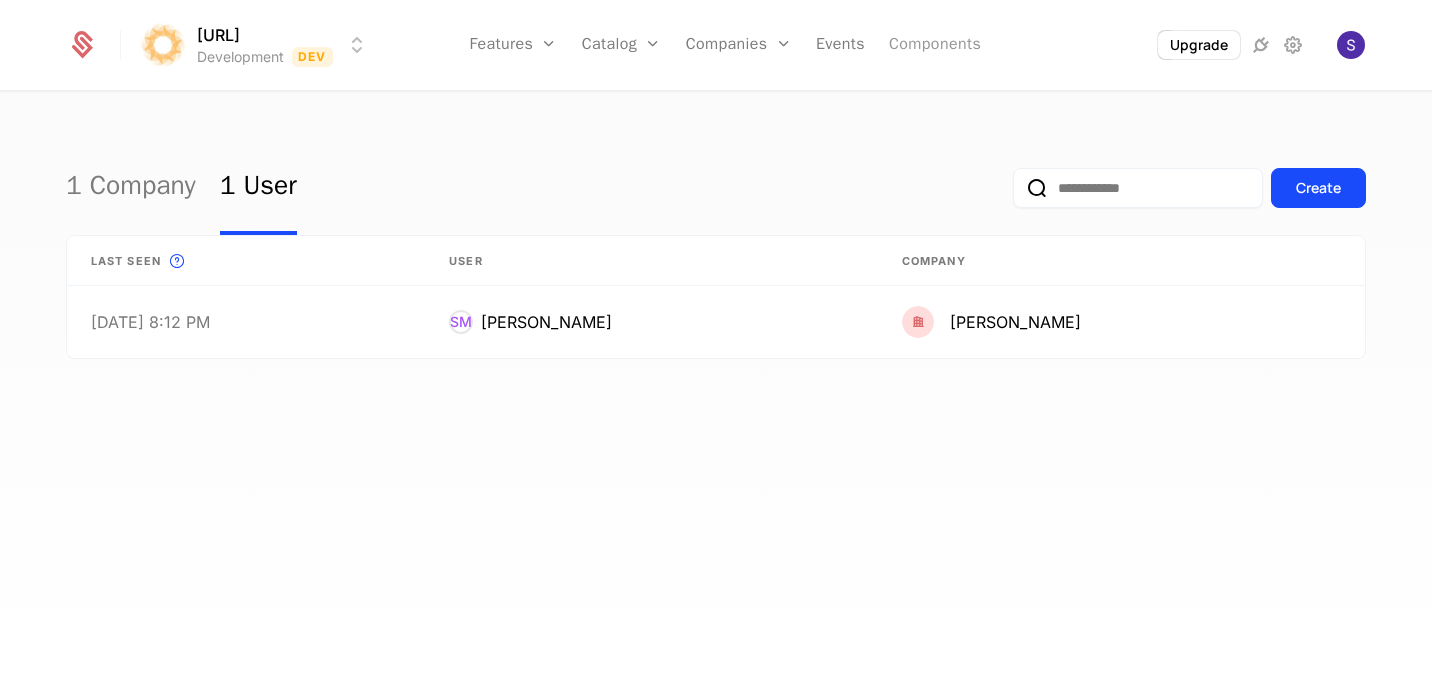click on "Components" at bounding box center [935, 45] 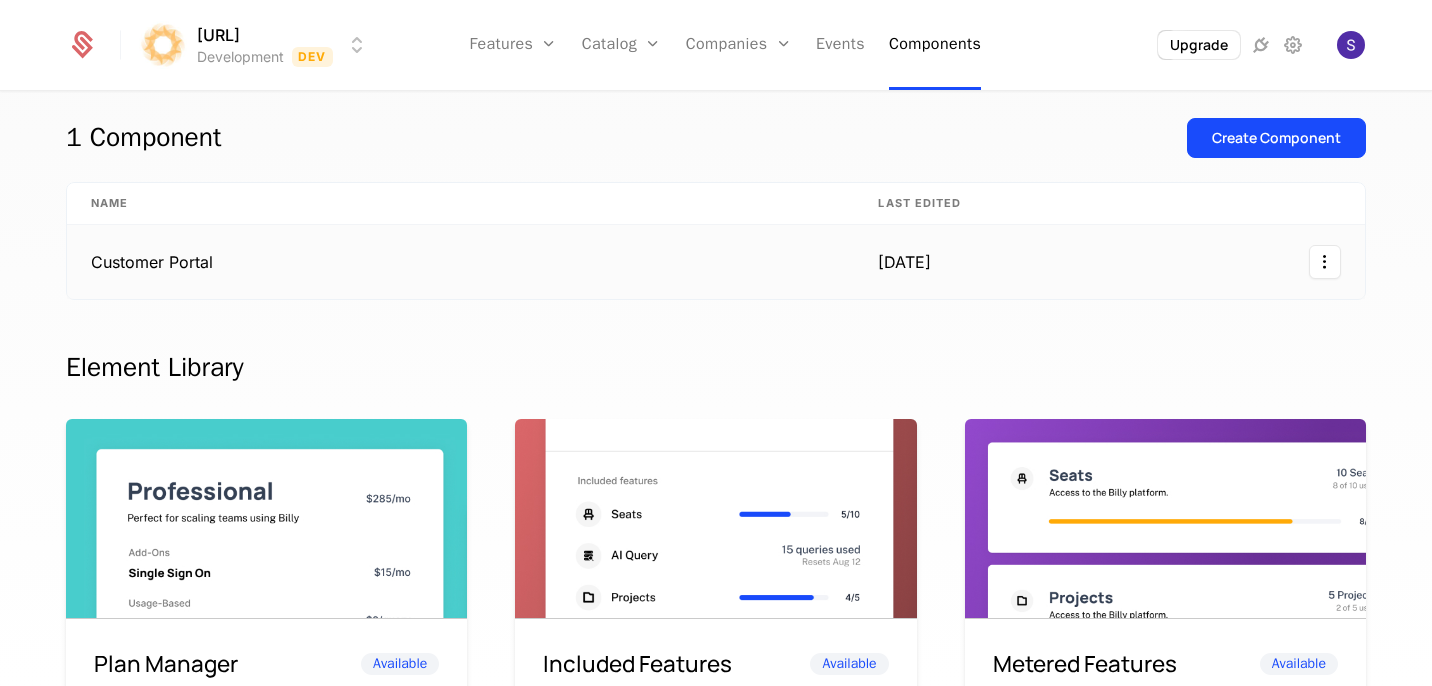 scroll, scrollTop: 0, scrollLeft: 0, axis: both 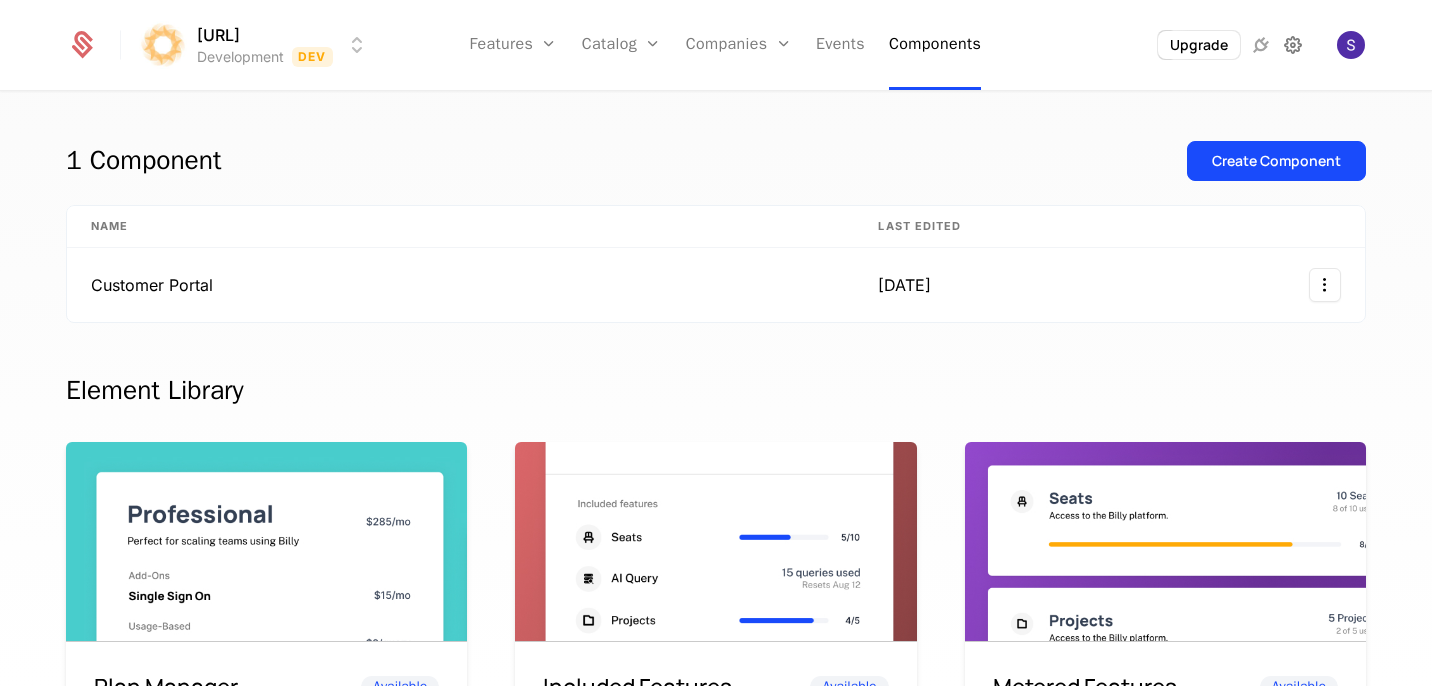 click at bounding box center [1293, 45] 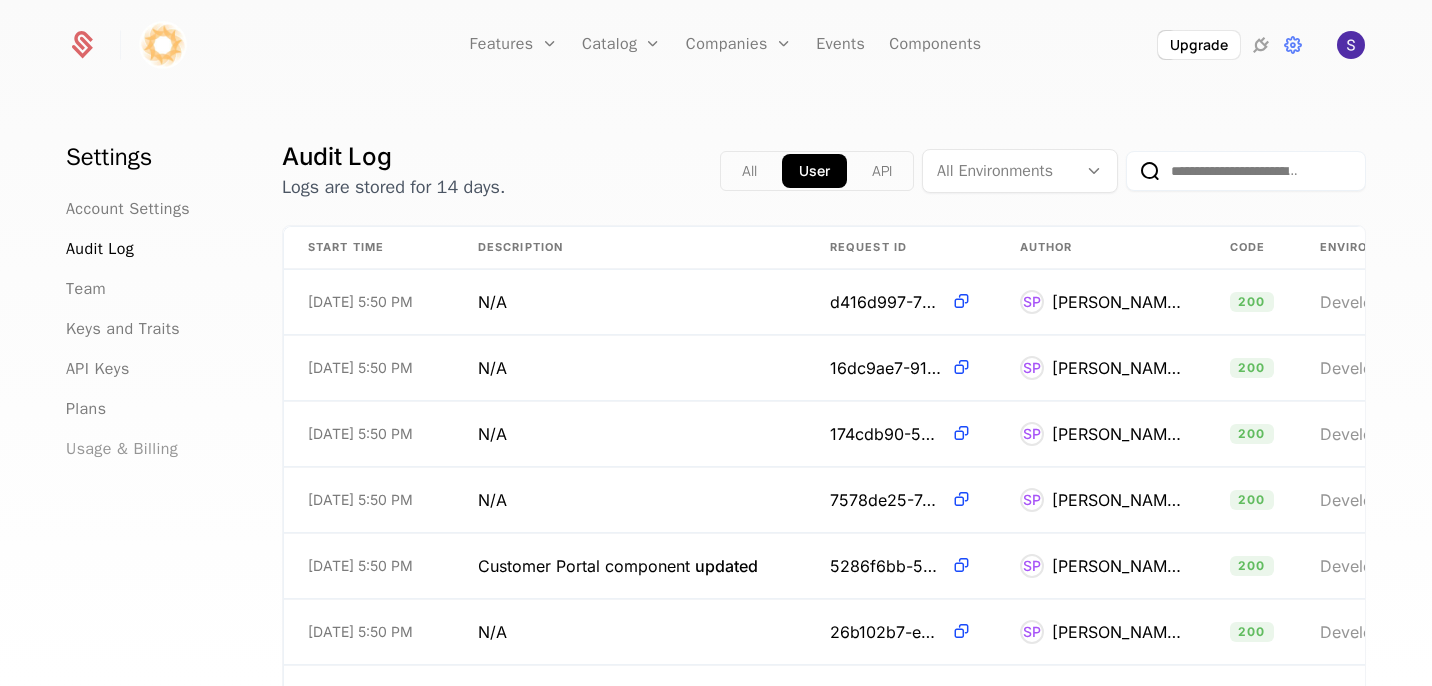 click on "Usage & Billing" at bounding box center [122, 449] 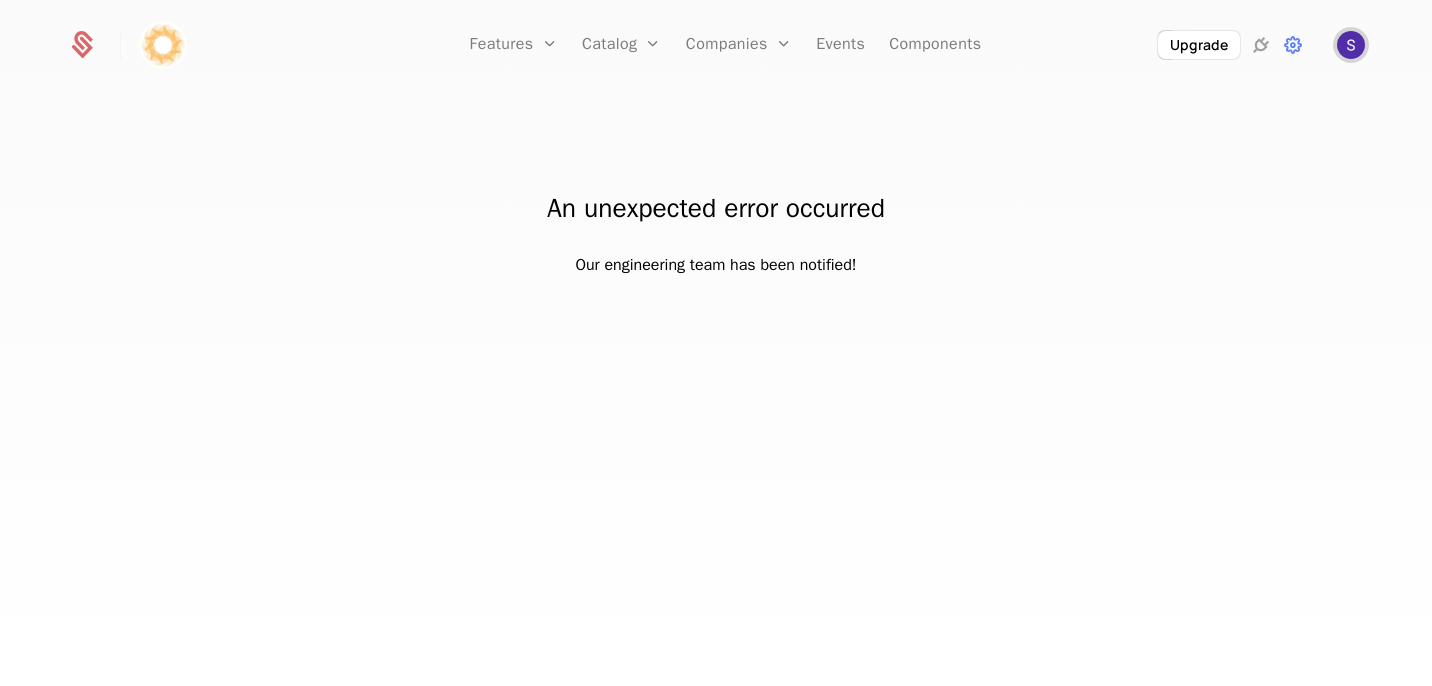 click at bounding box center [1351, 45] 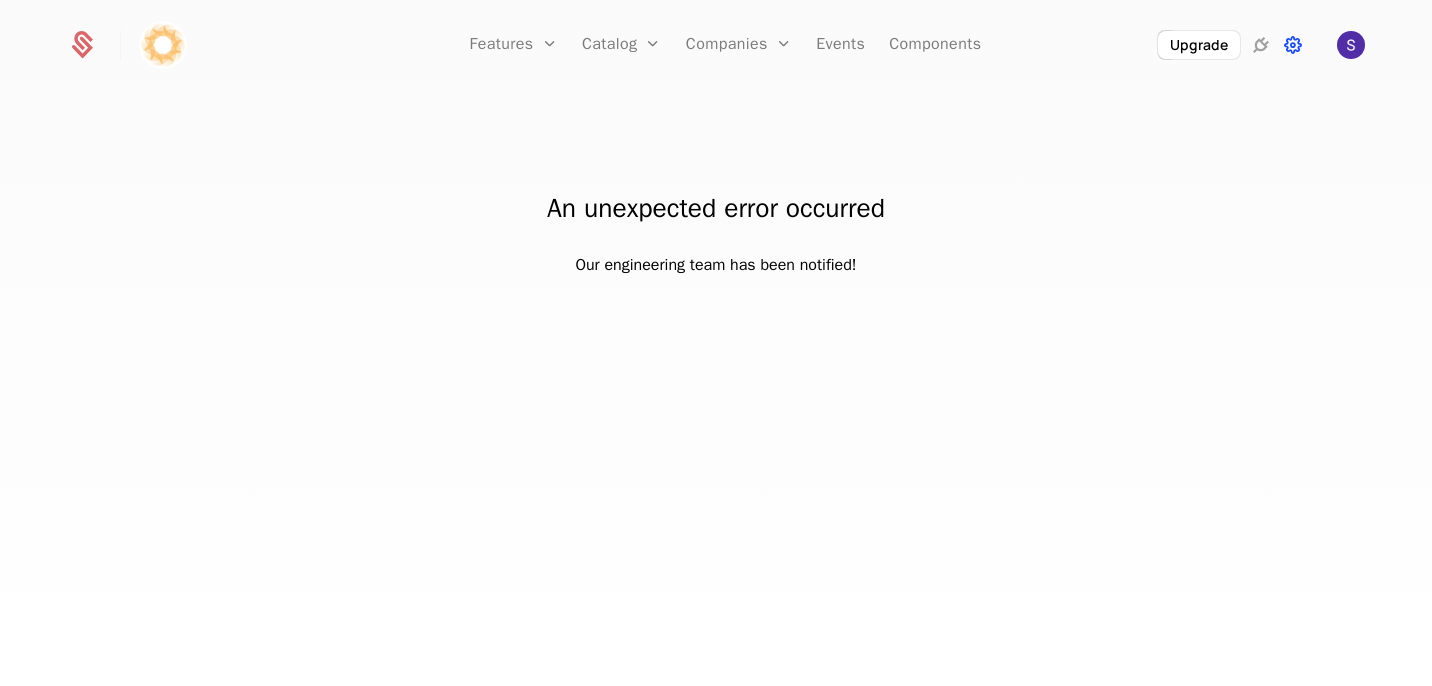 click at bounding box center [1293, 45] 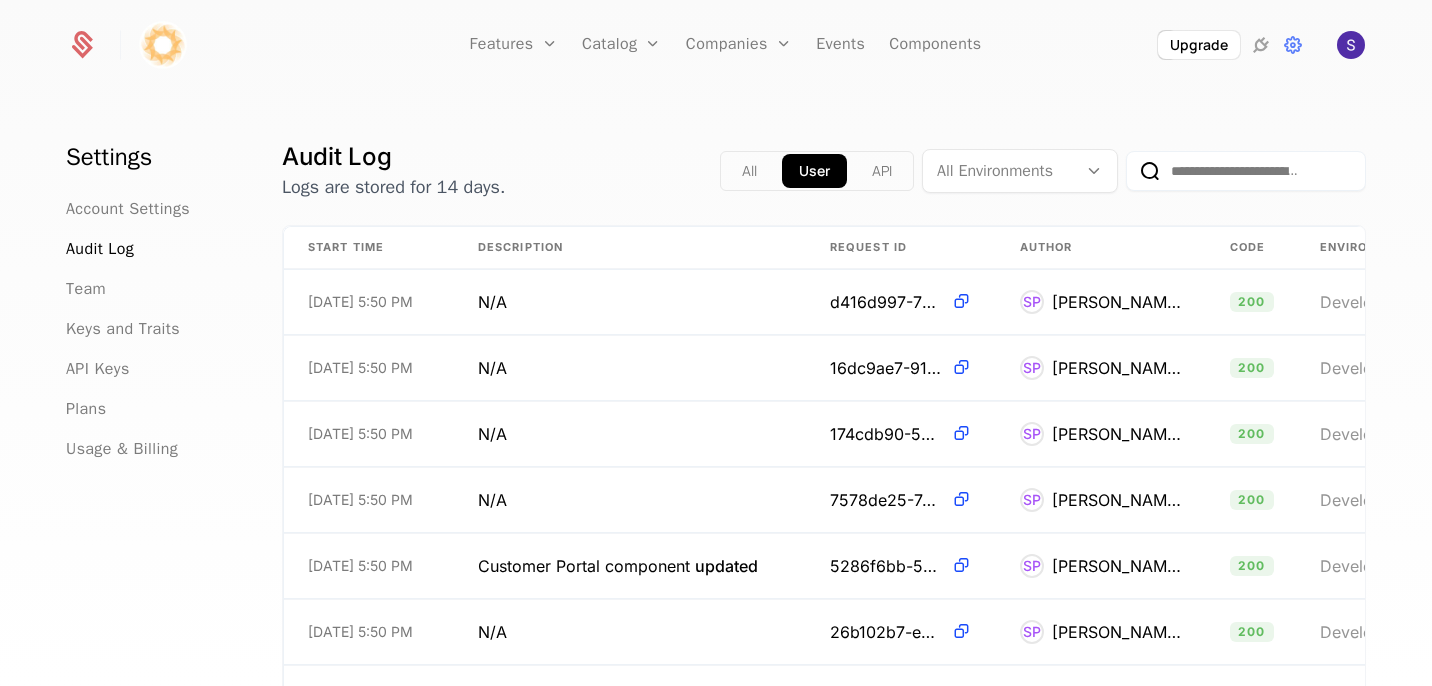 click on "API" at bounding box center (882, 171) 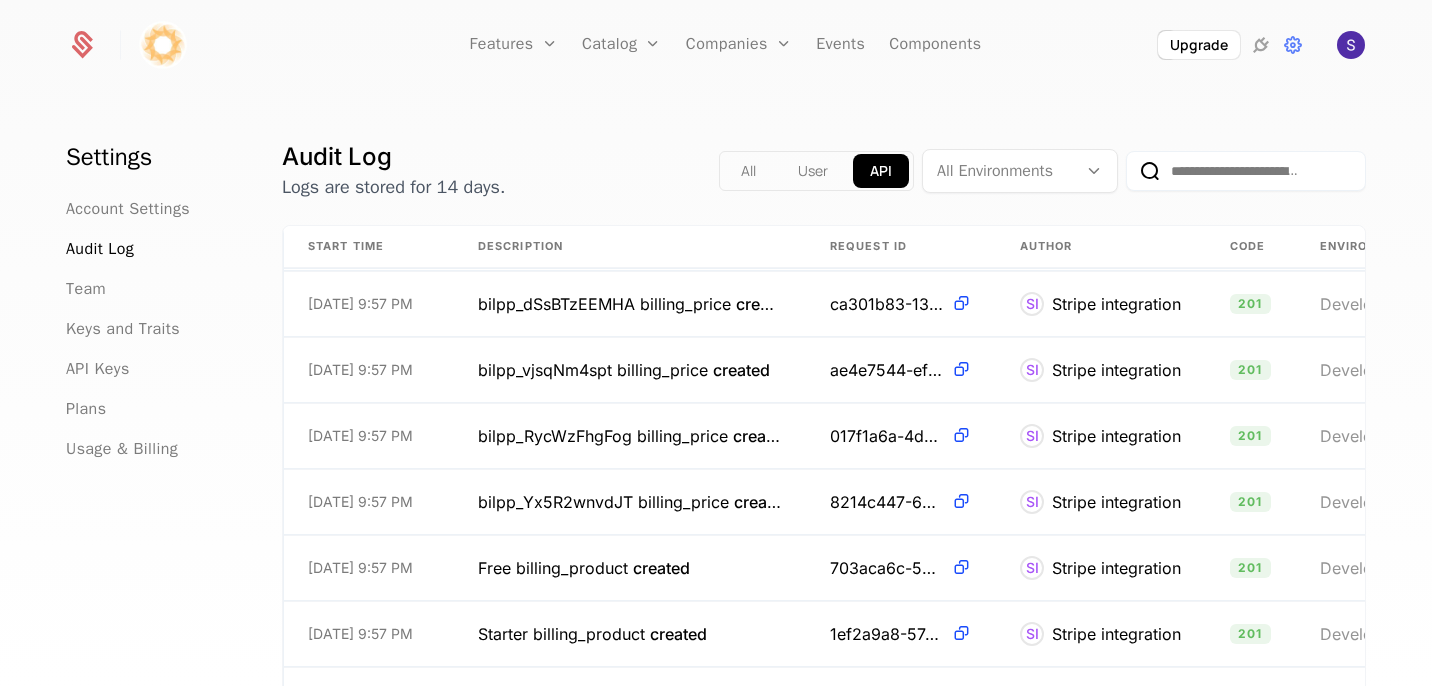 scroll, scrollTop: 132, scrollLeft: 0, axis: vertical 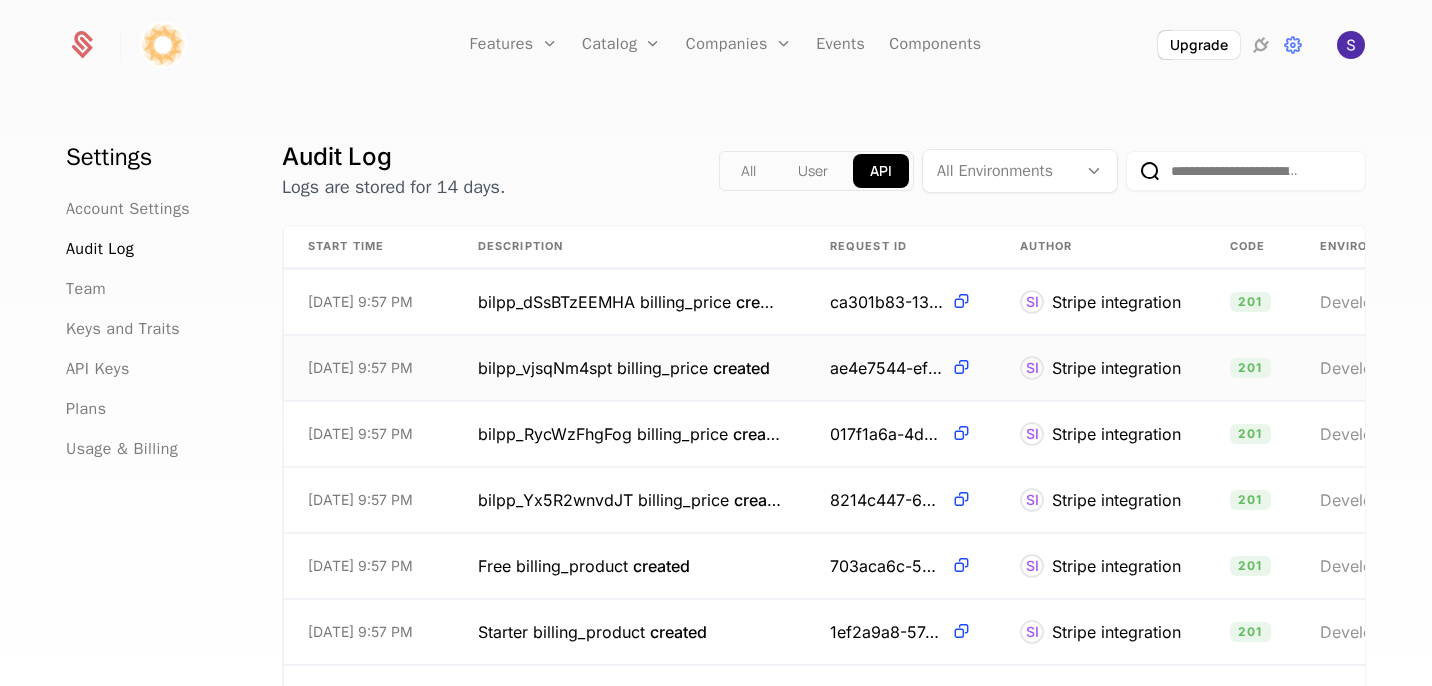 click on "created" at bounding box center [741, 368] 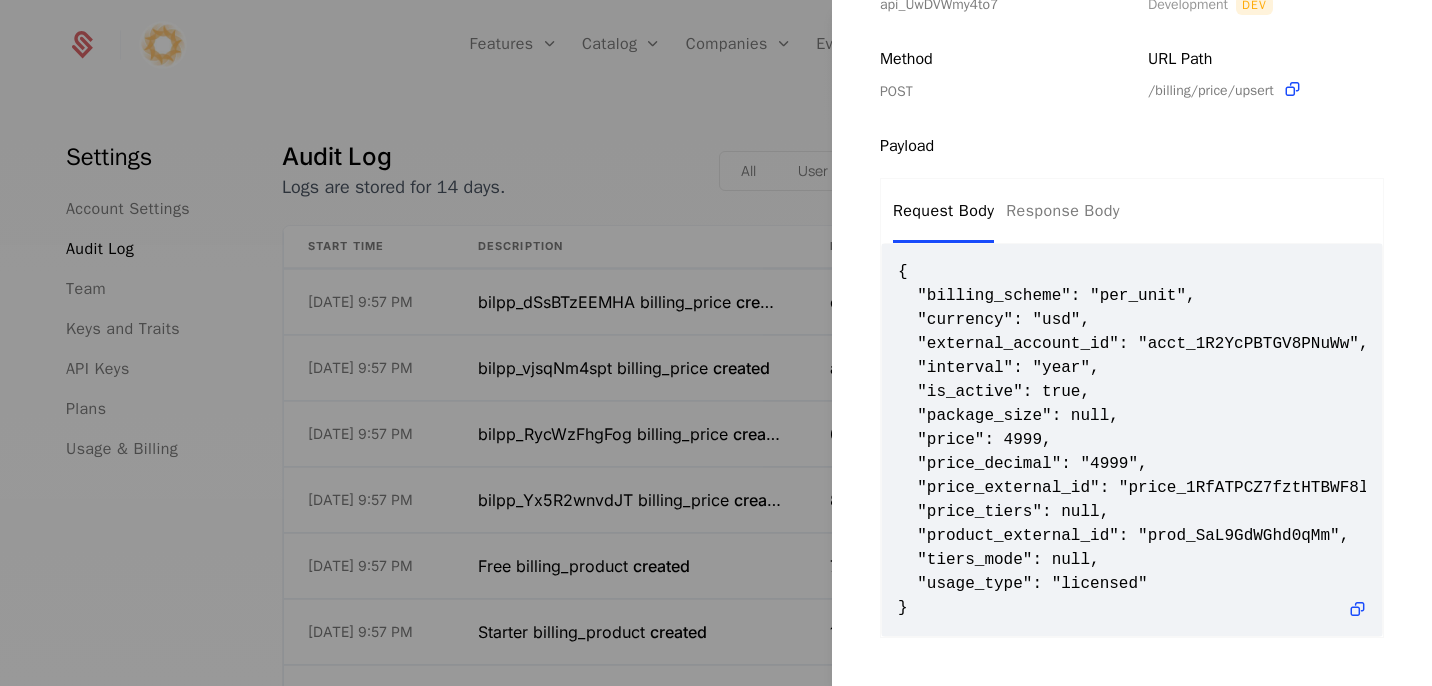 scroll, scrollTop: 0, scrollLeft: 0, axis: both 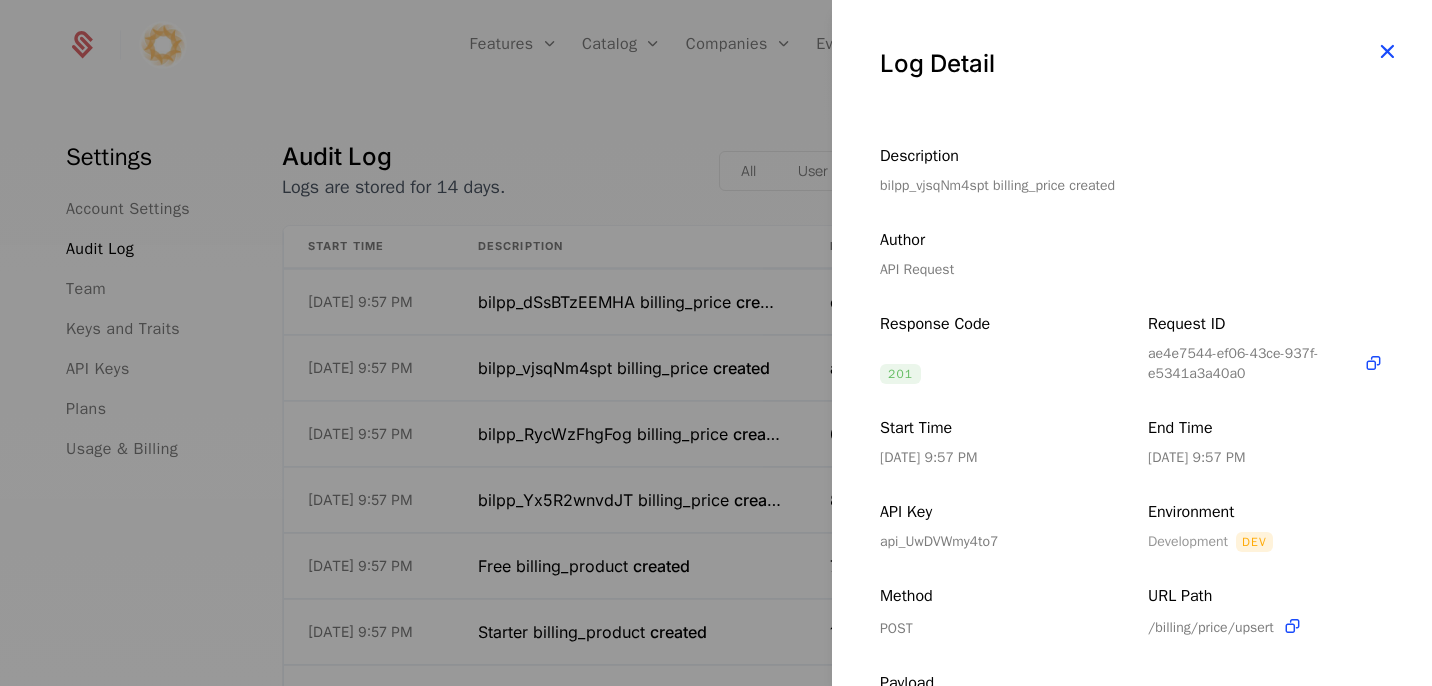 click at bounding box center [1387, 52] 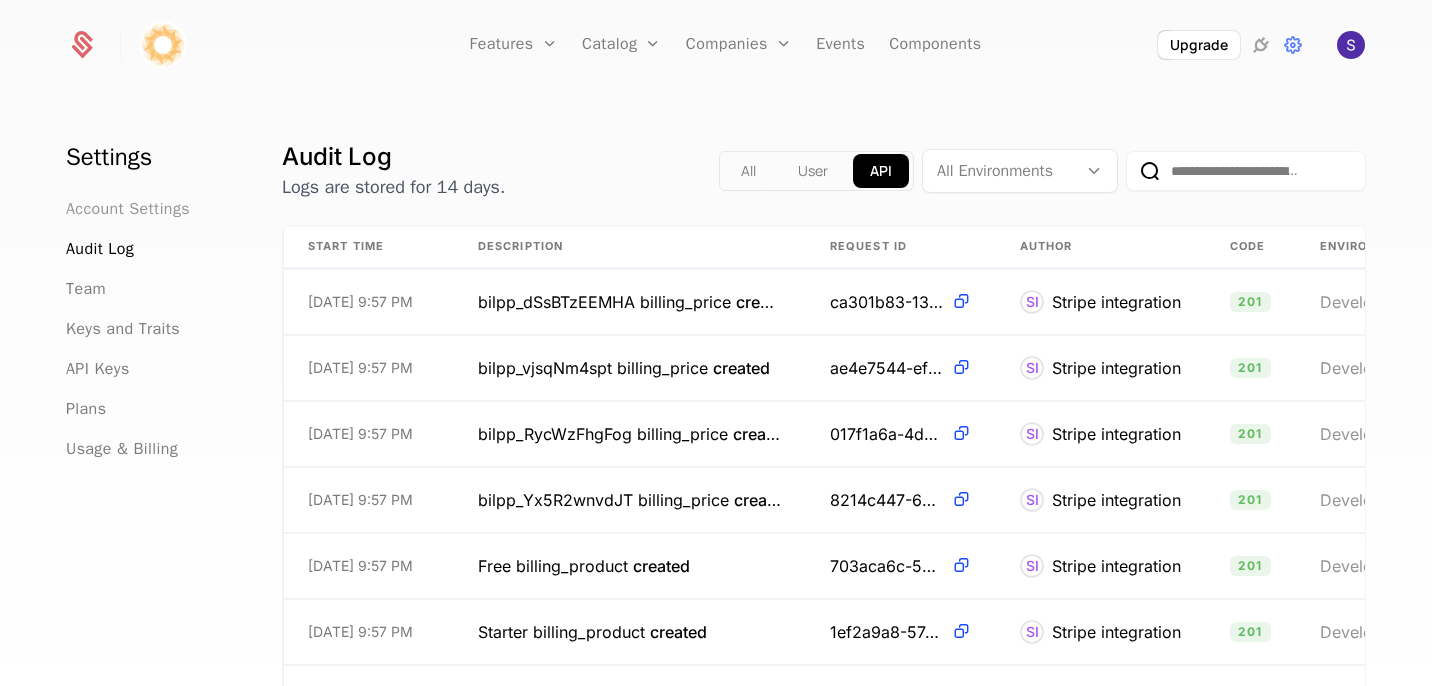 click on "Account Settings" at bounding box center (128, 209) 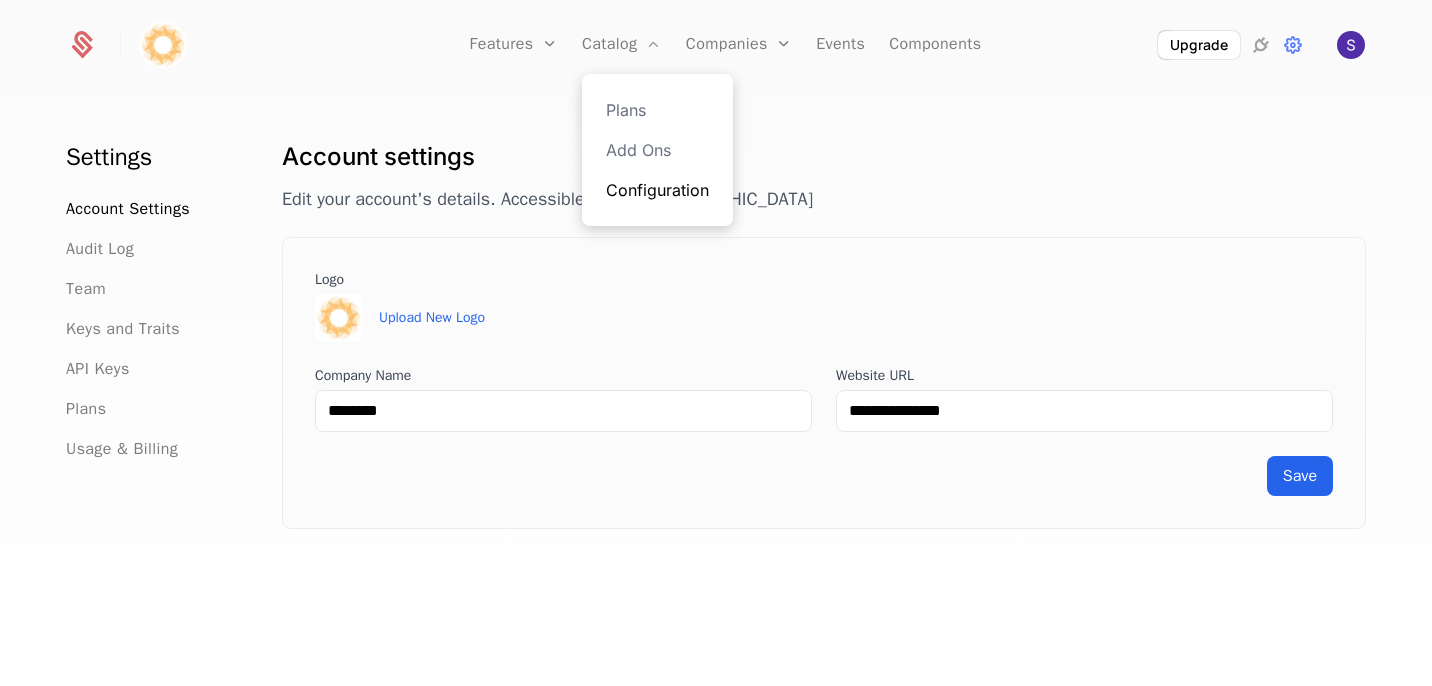 click on "Configuration" at bounding box center [657, 190] 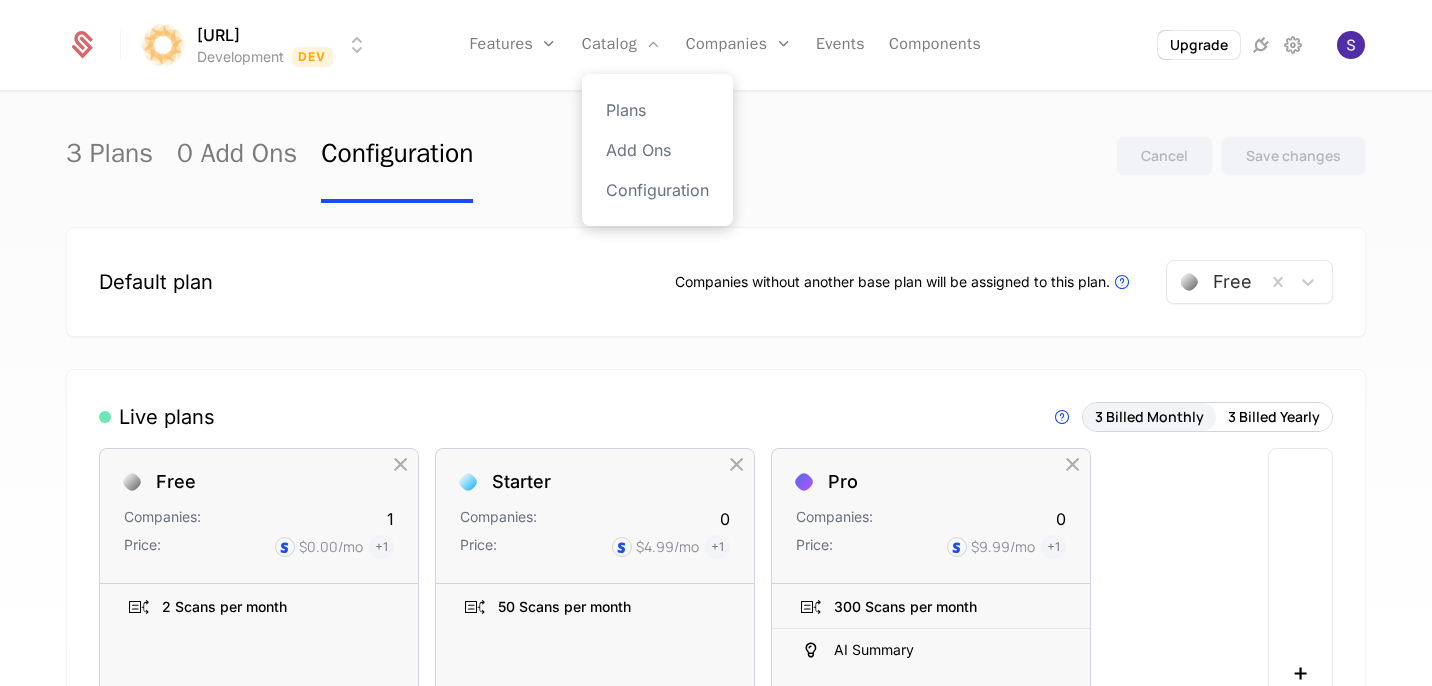 click on "Plans Add Ons Configuration" at bounding box center (657, 150) 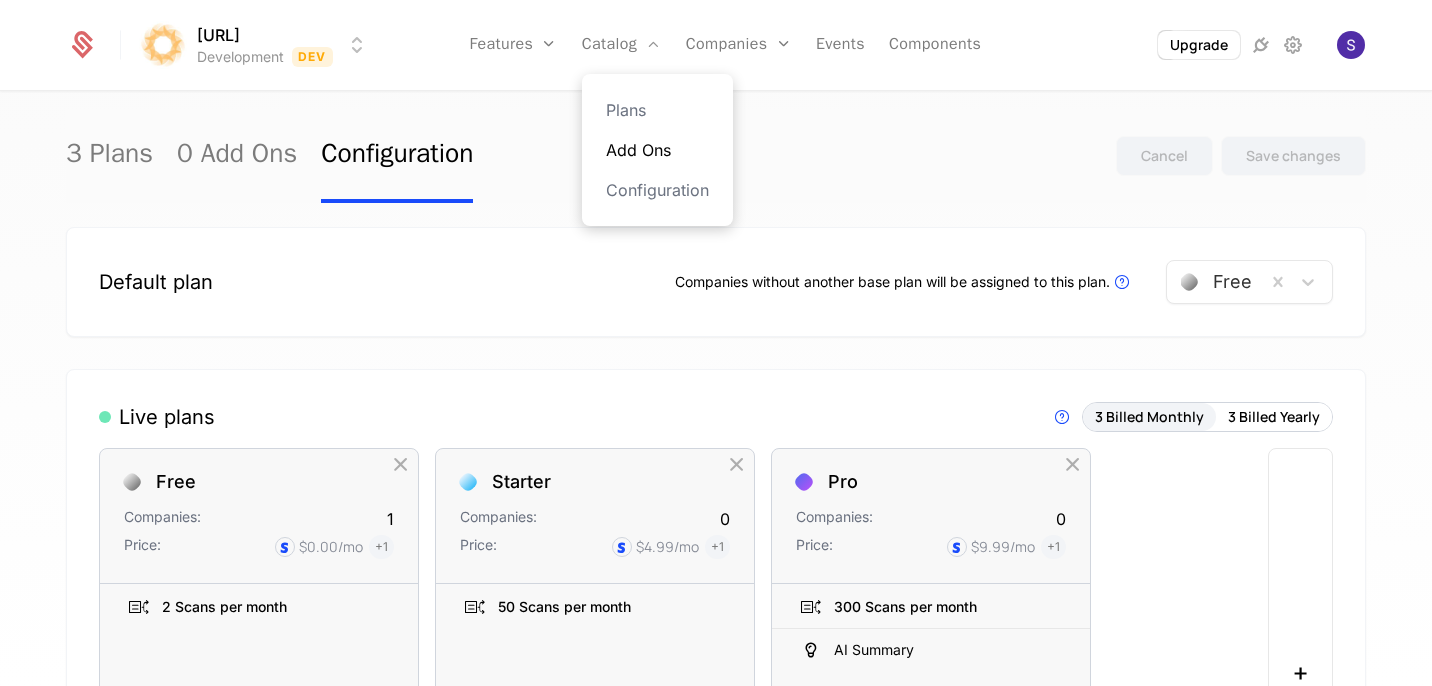 click on "Add Ons" at bounding box center (657, 150) 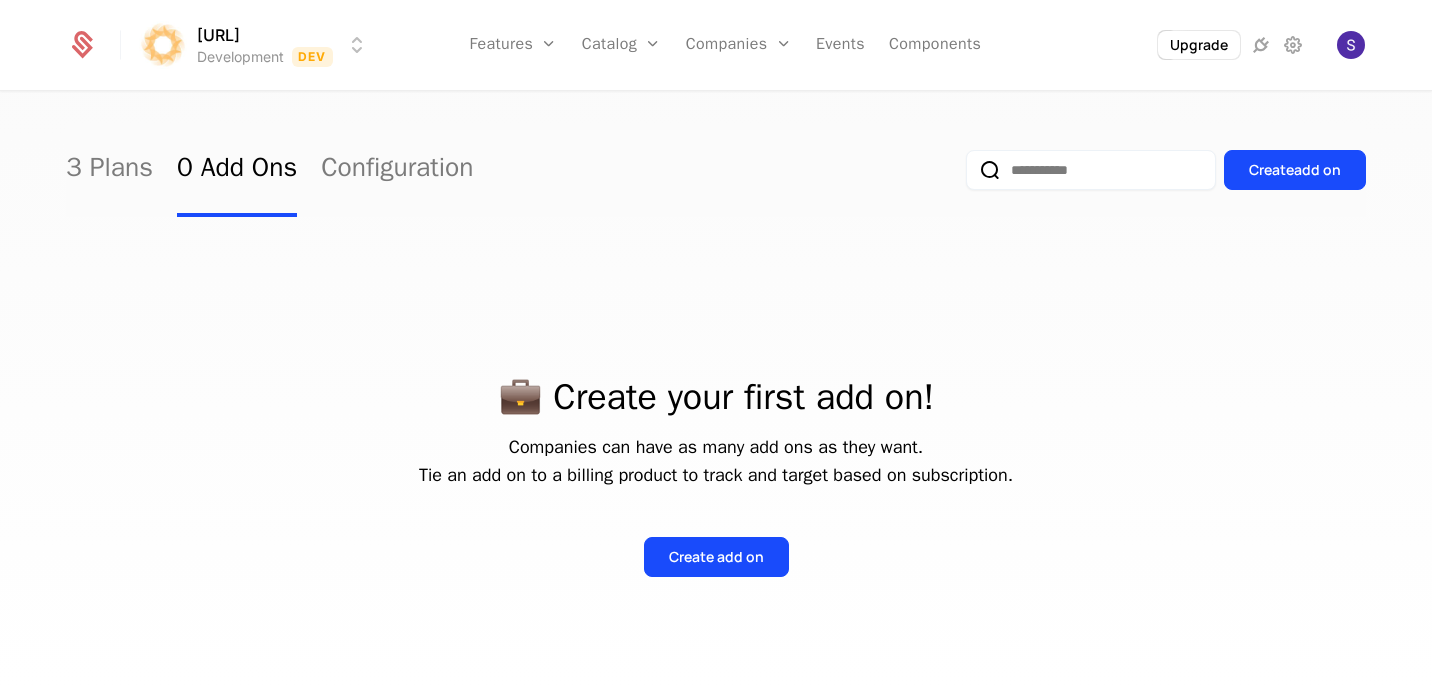 scroll, scrollTop: 0, scrollLeft: 0, axis: both 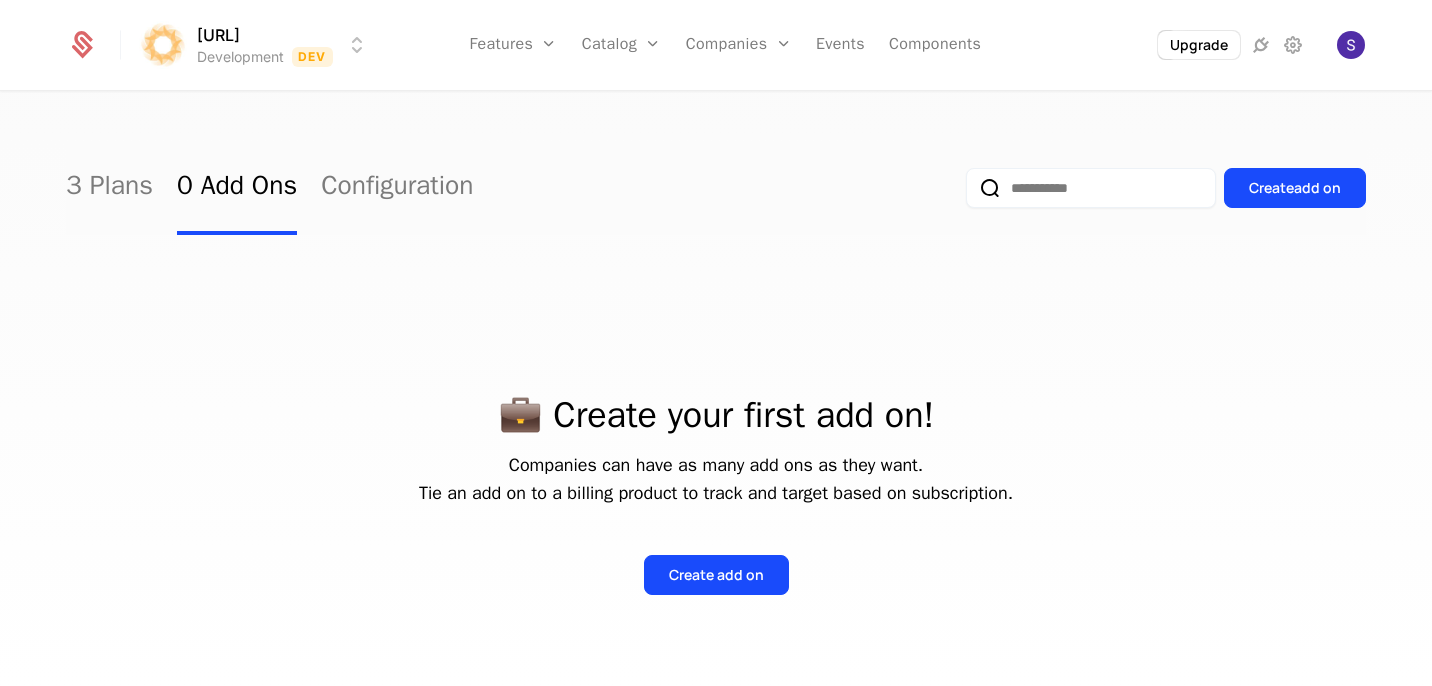 click 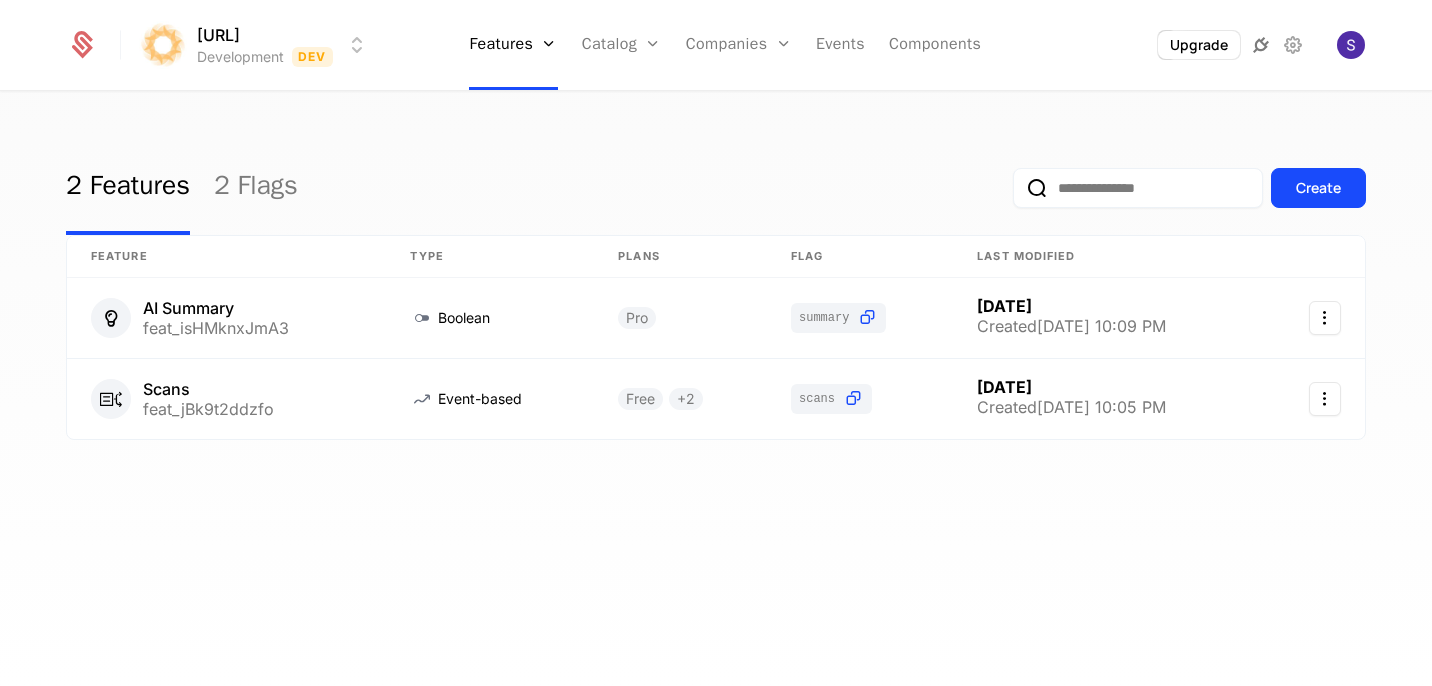 click at bounding box center [1261, 45] 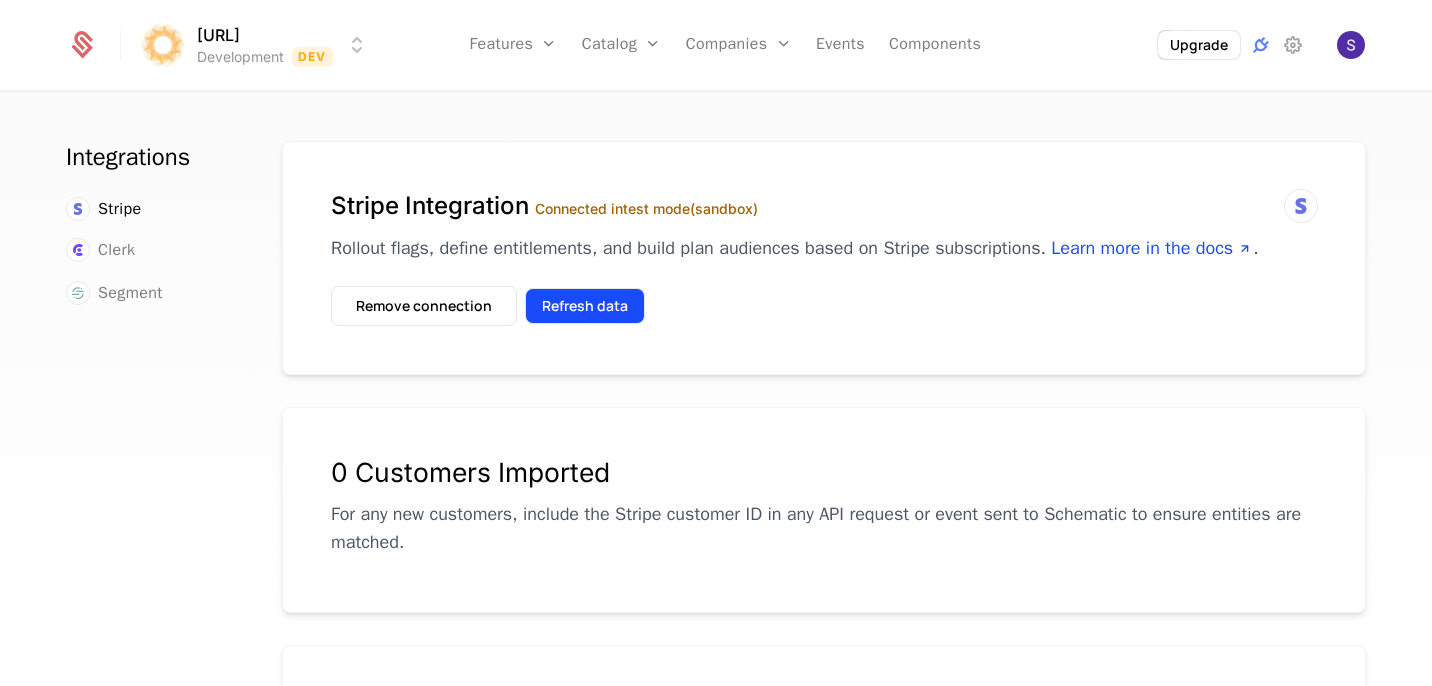 click on "Refresh data" at bounding box center [585, 306] 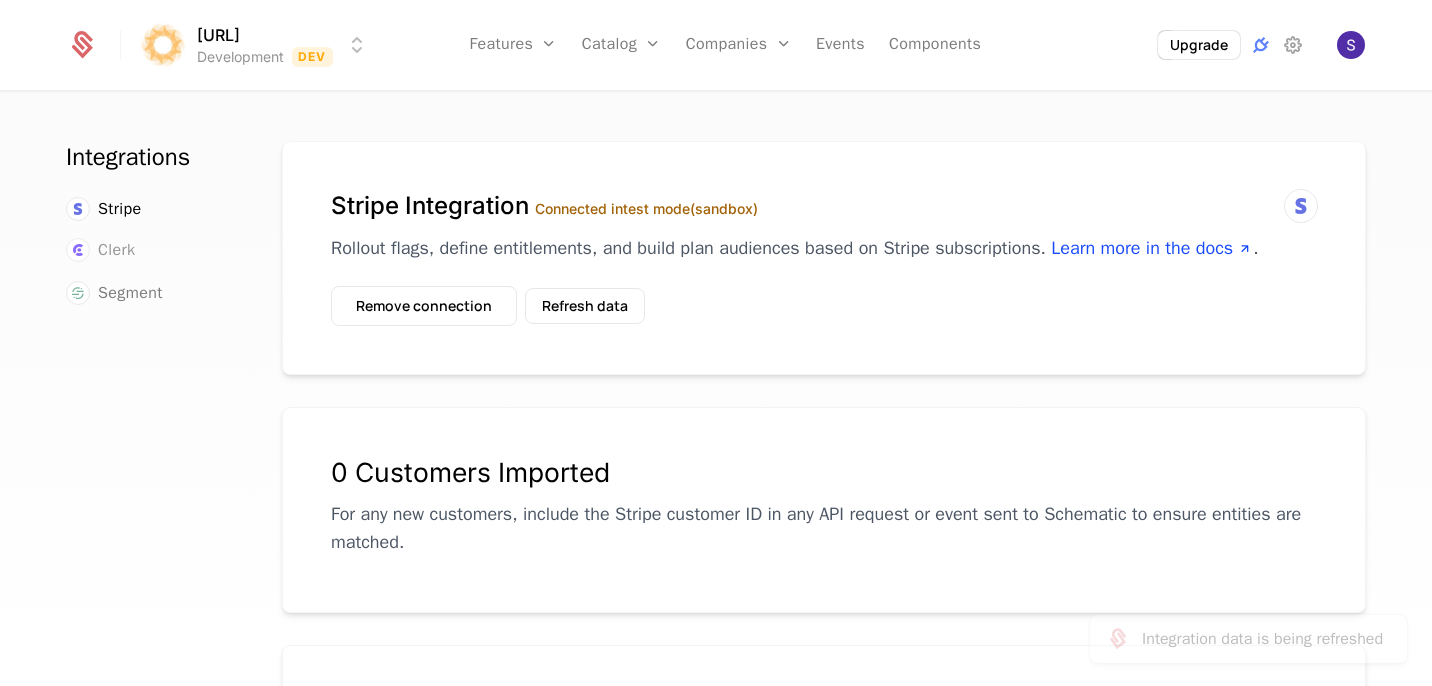 click on "Clerk" at bounding box center (116, 250) 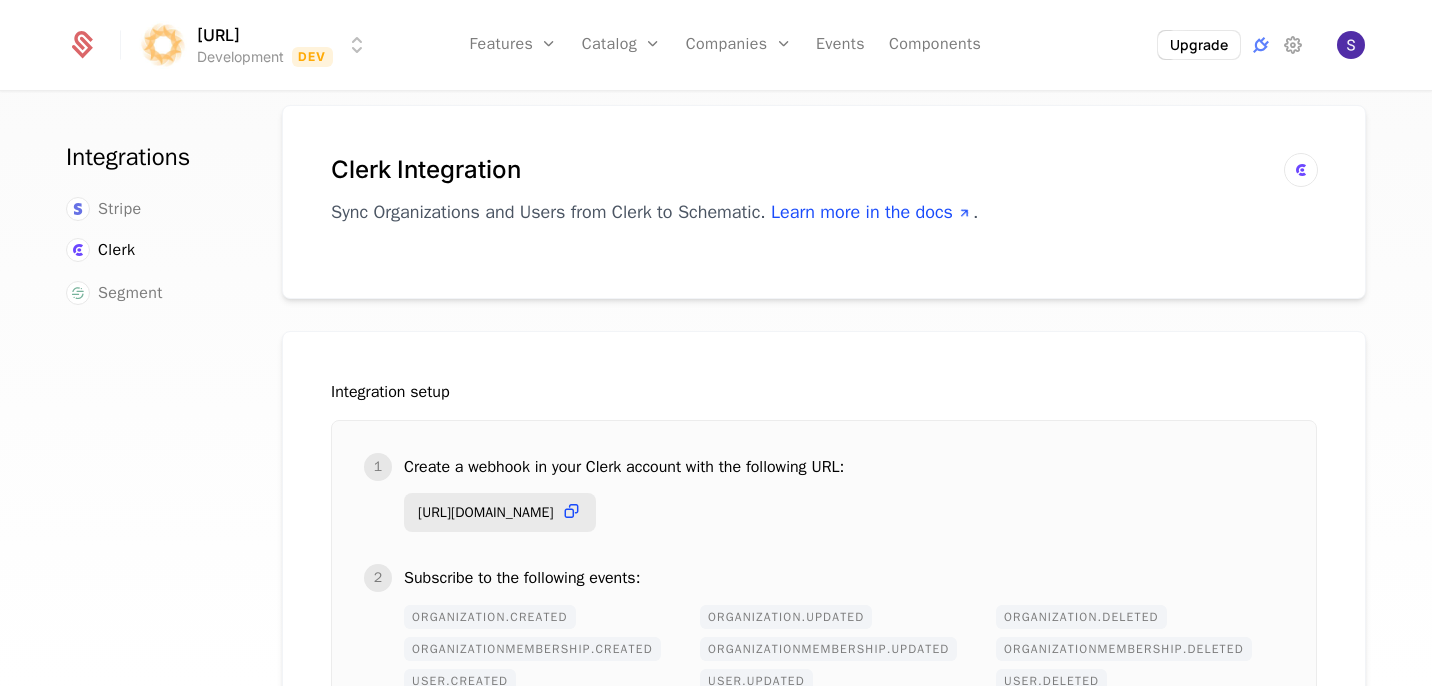 scroll, scrollTop: 0, scrollLeft: 0, axis: both 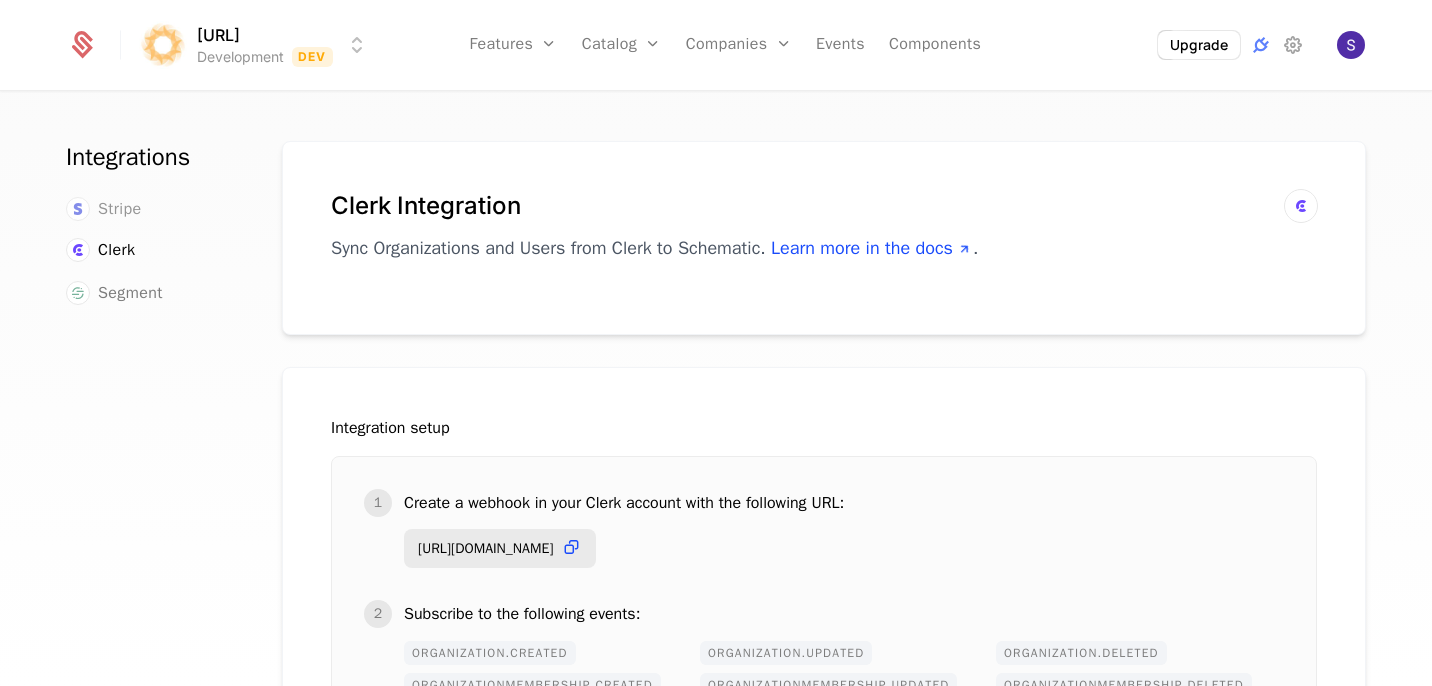 click on "Stripe" at bounding box center (120, 209) 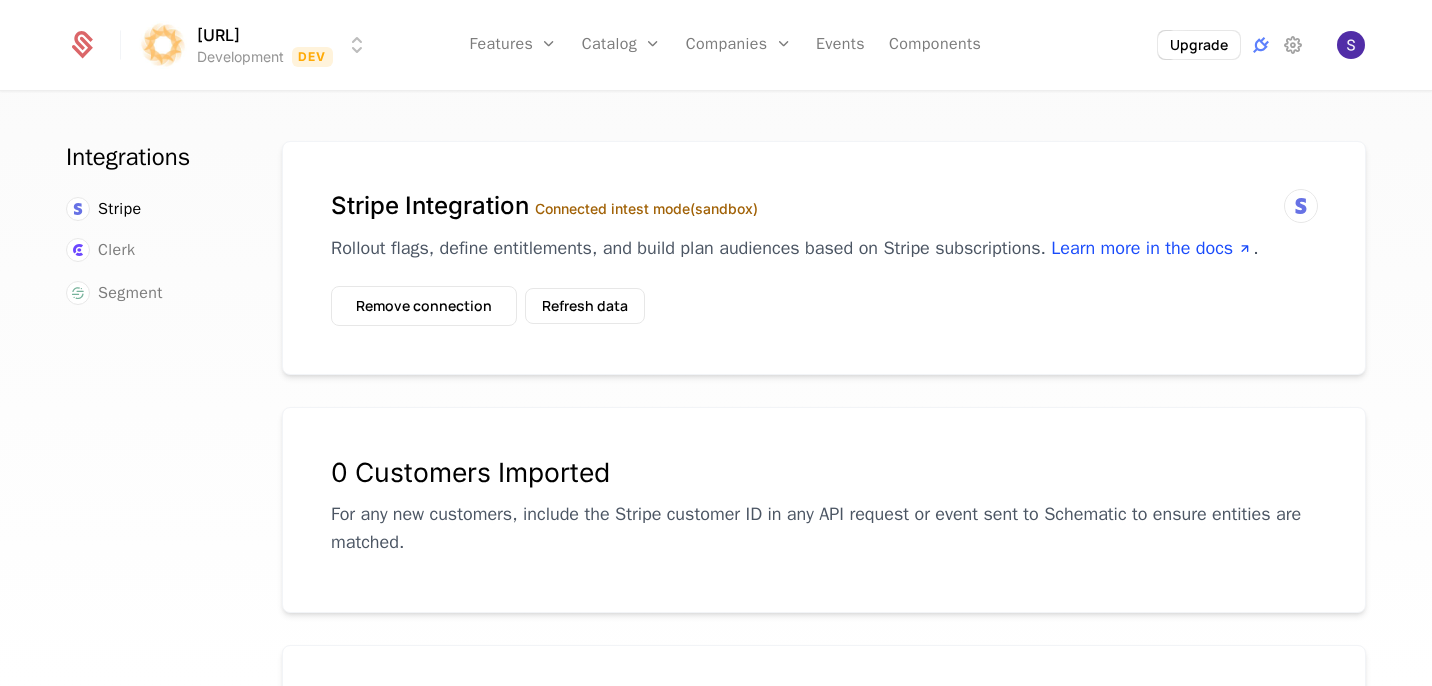 click on "Stripe Integration   Connected in   test mode  (sandbox)   Rollout flags, define entitlements, and build plan audiences based on Stripe subscriptions.   Learn more in the docs . Remove connection Refresh data" at bounding box center [824, 258] 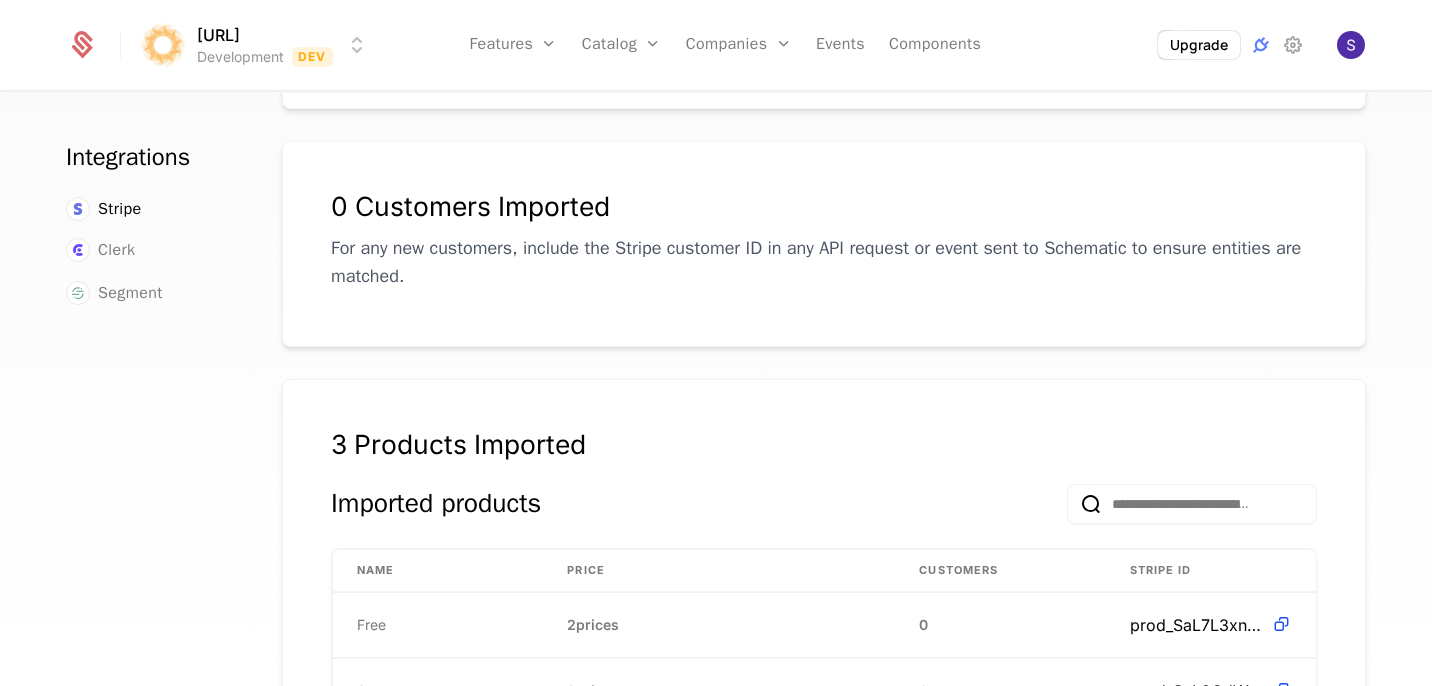 scroll, scrollTop: 0, scrollLeft: 0, axis: both 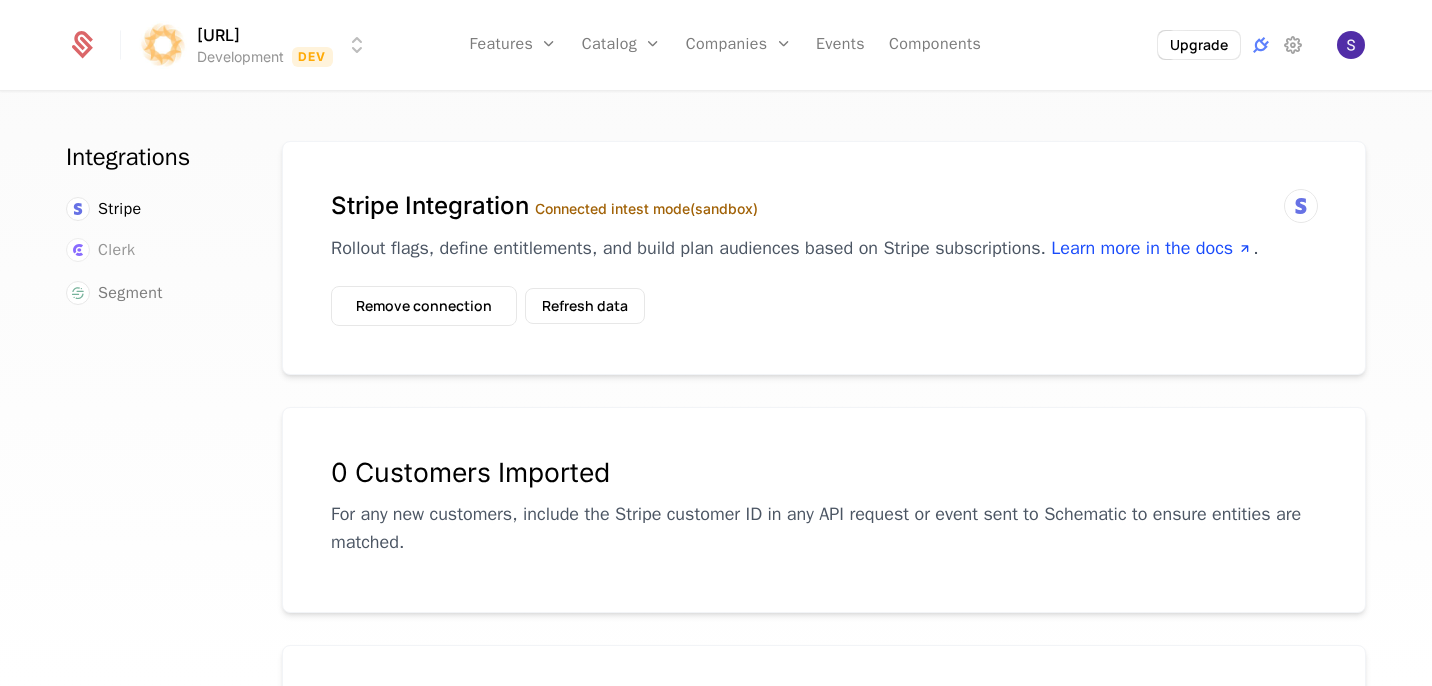 click on "Clerk" at bounding box center (116, 250) 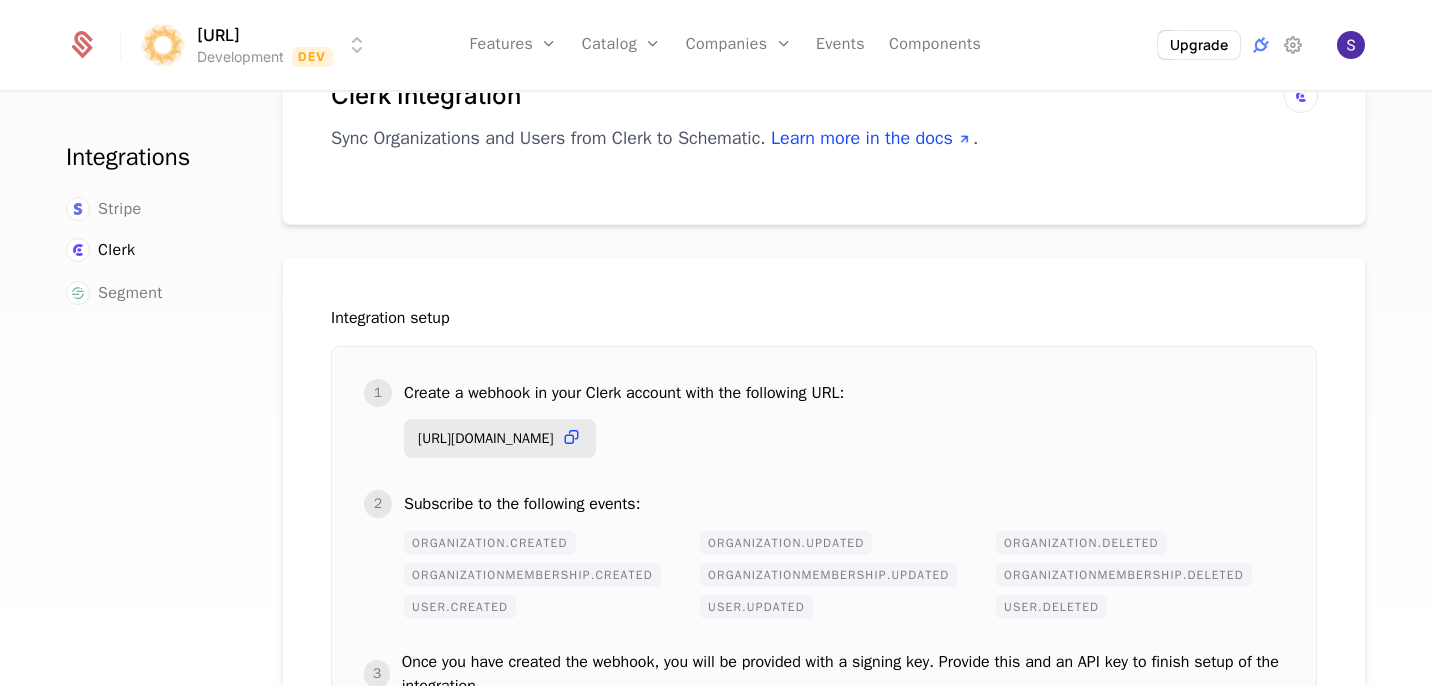 scroll, scrollTop: 0, scrollLeft: 0, axis: both 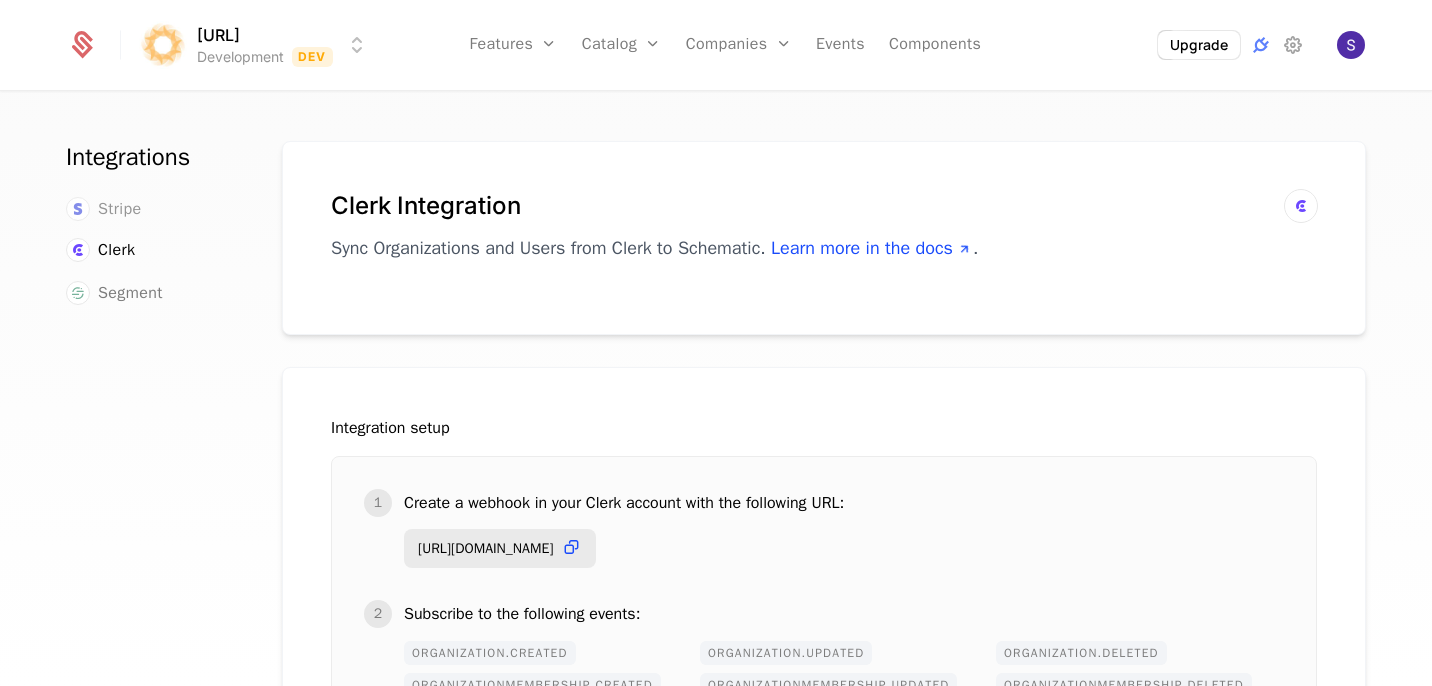 click on "Stripe" at bounding box center (120, 209) 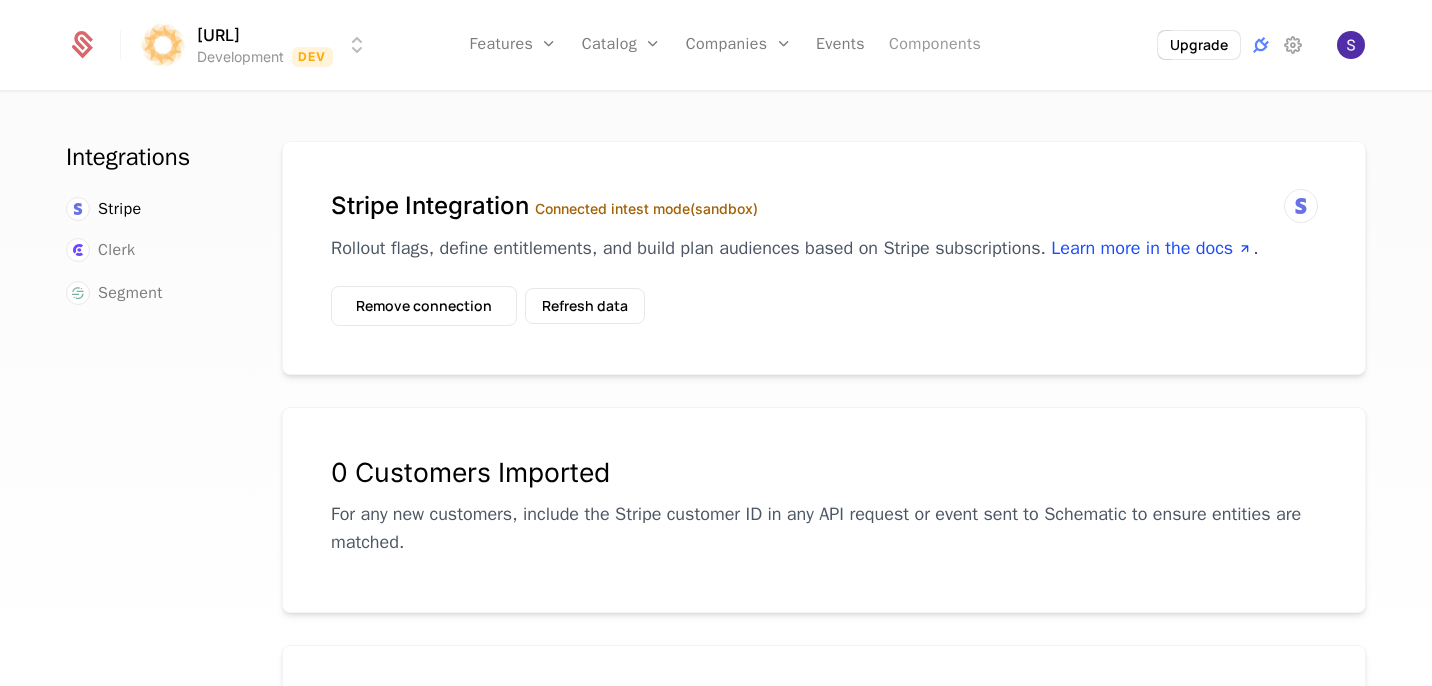click on "Components" at bounding box center (935, 45) 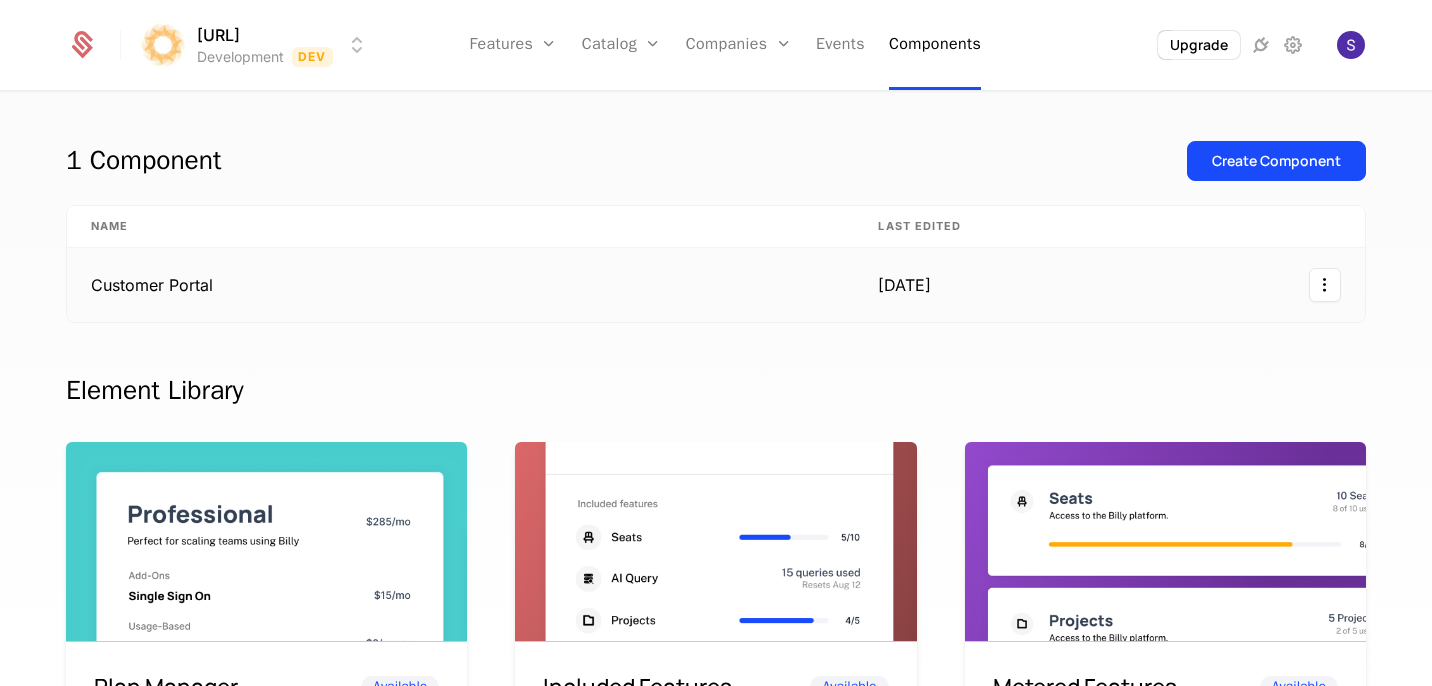 click on "yesterday" at bounding box center [924, 285] 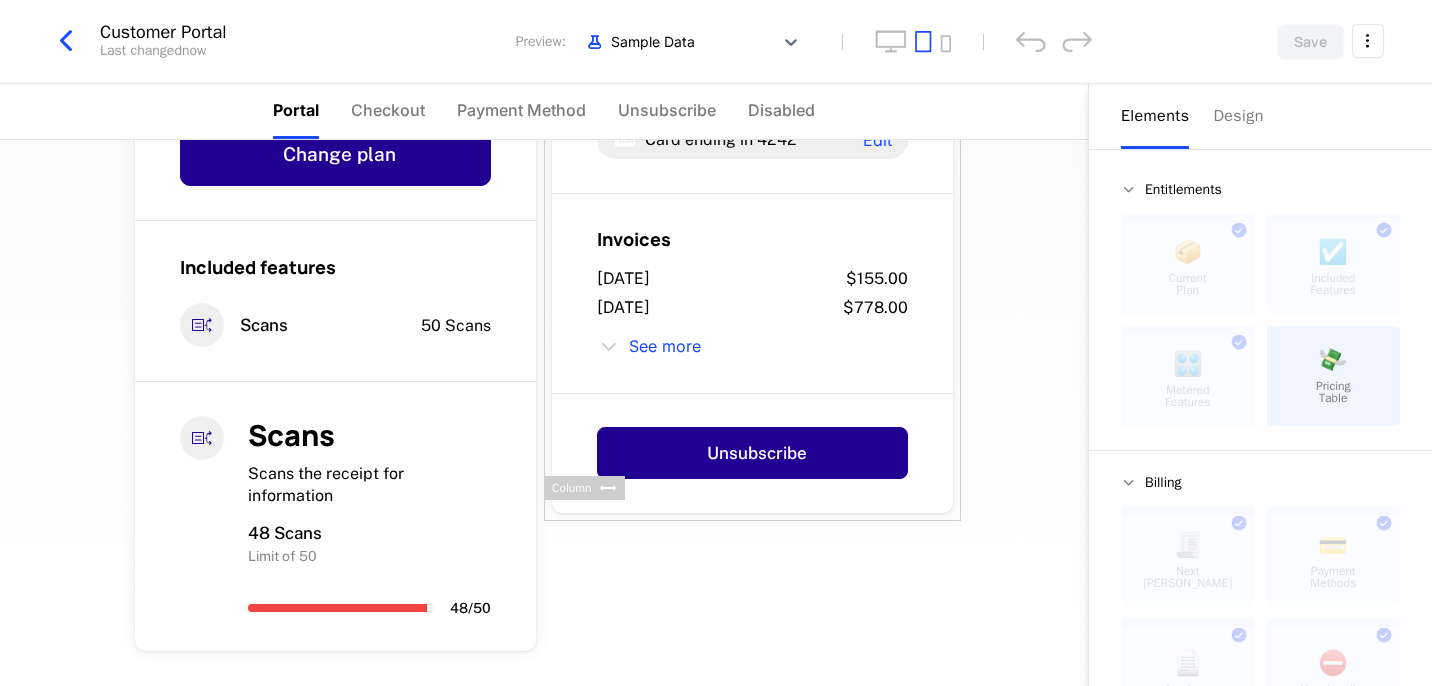 scroll, scrollTop: 149, scrollLeft: 0, axis: vertical 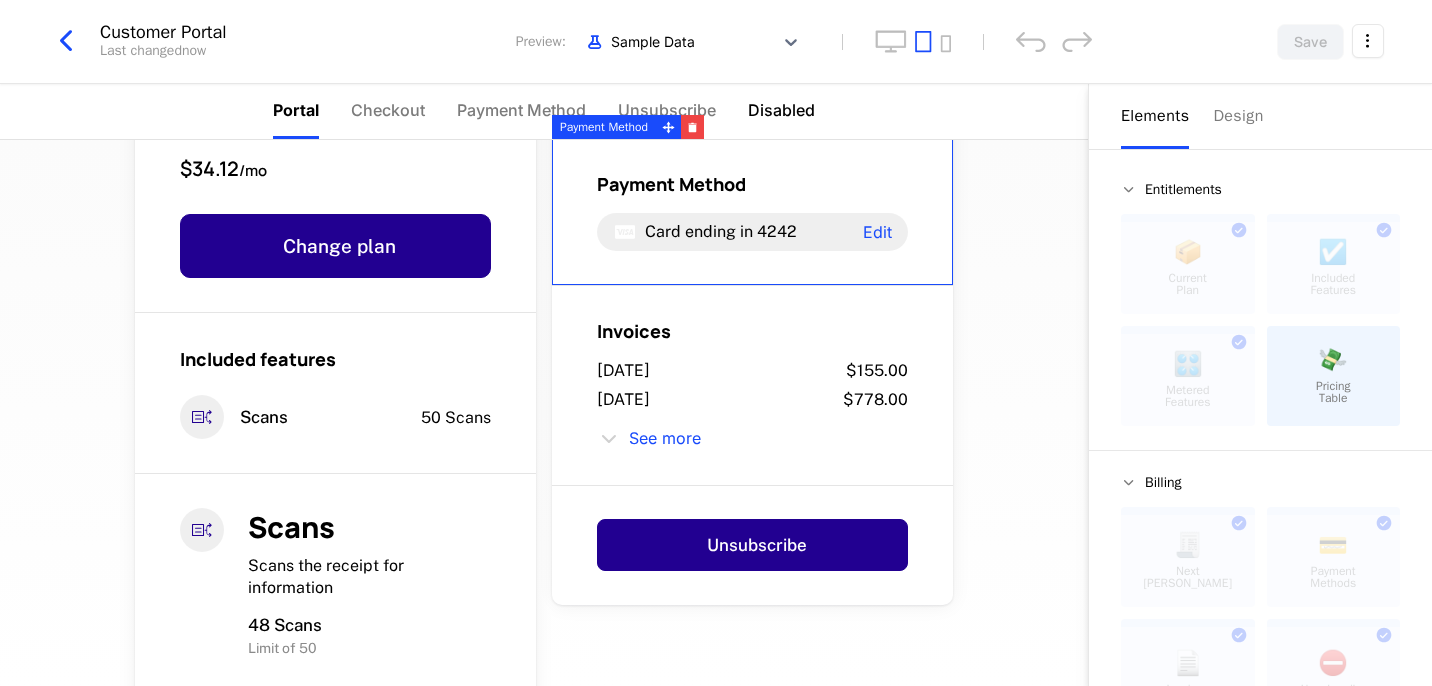 click on "Disabled" at bounding box center [781, 111] 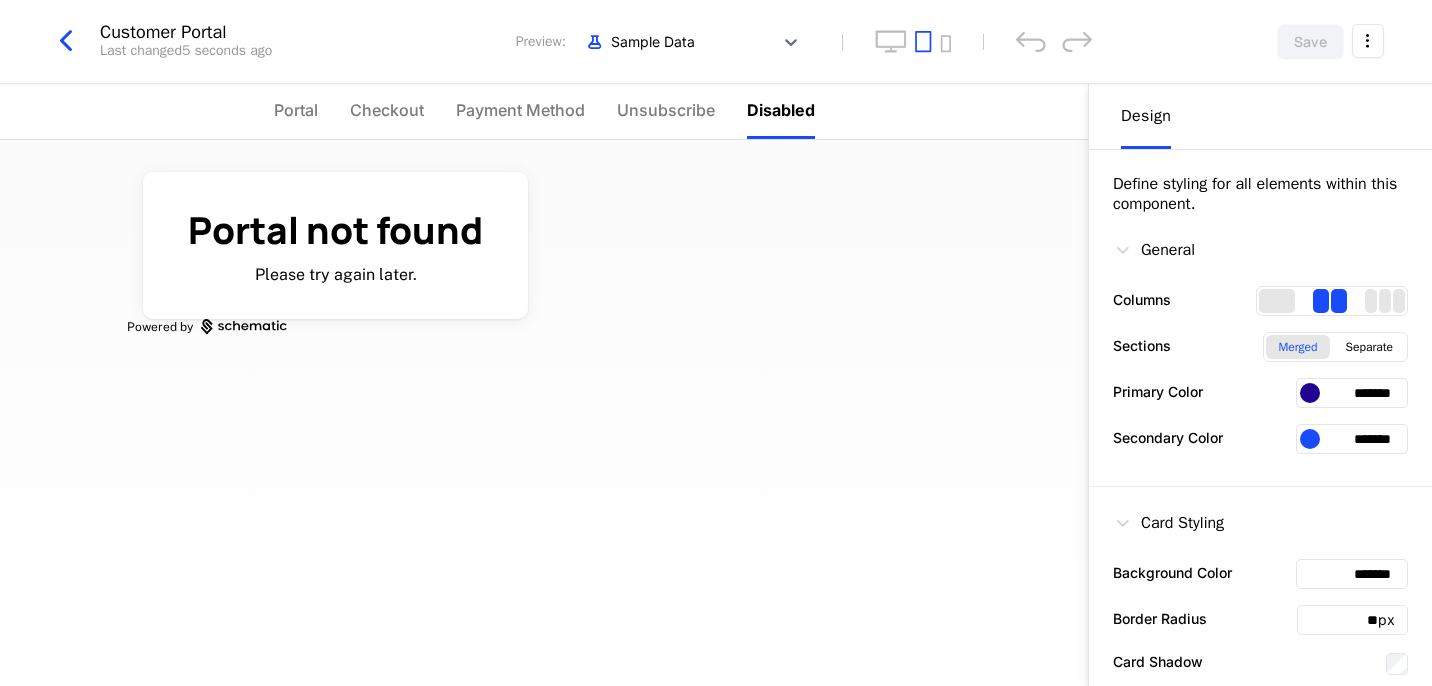 scroll, scrollTop: 0, scrollLeft: 0, axis: both 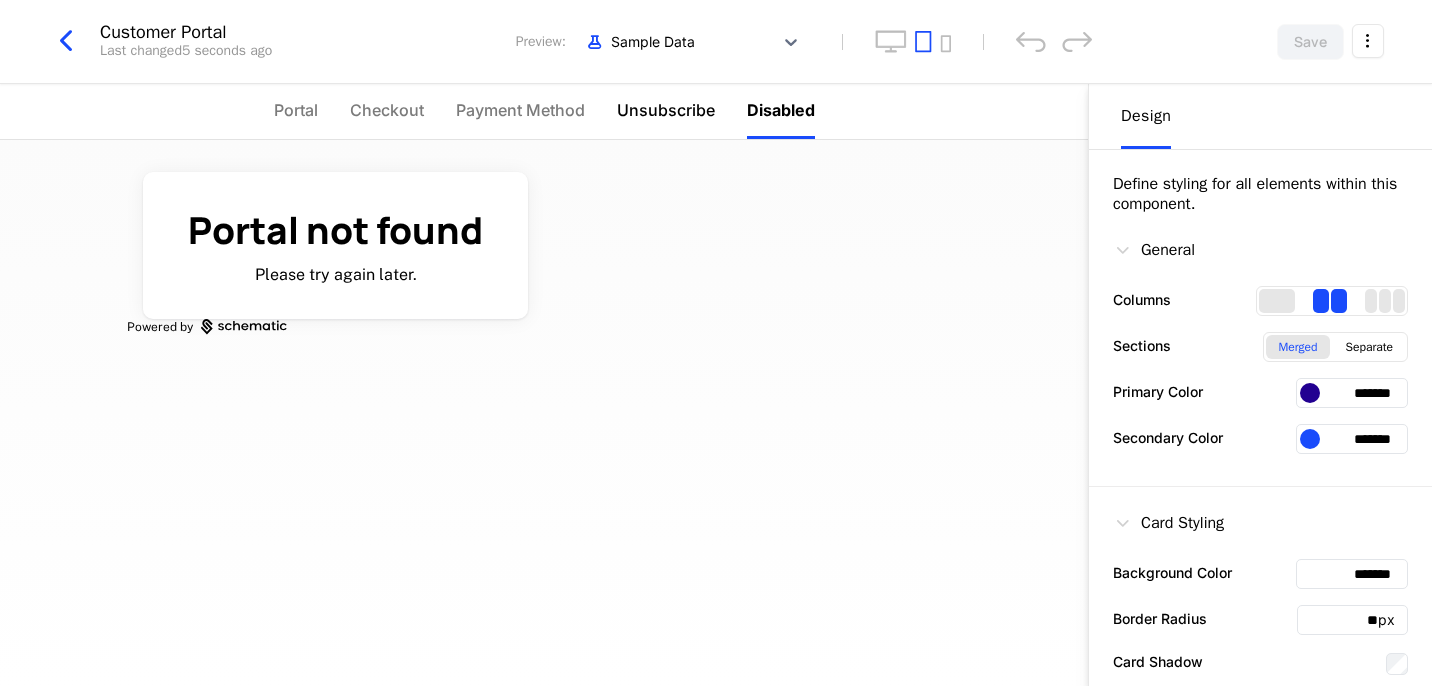 click on "Unsubscribe" at bounding box center [666, 110] 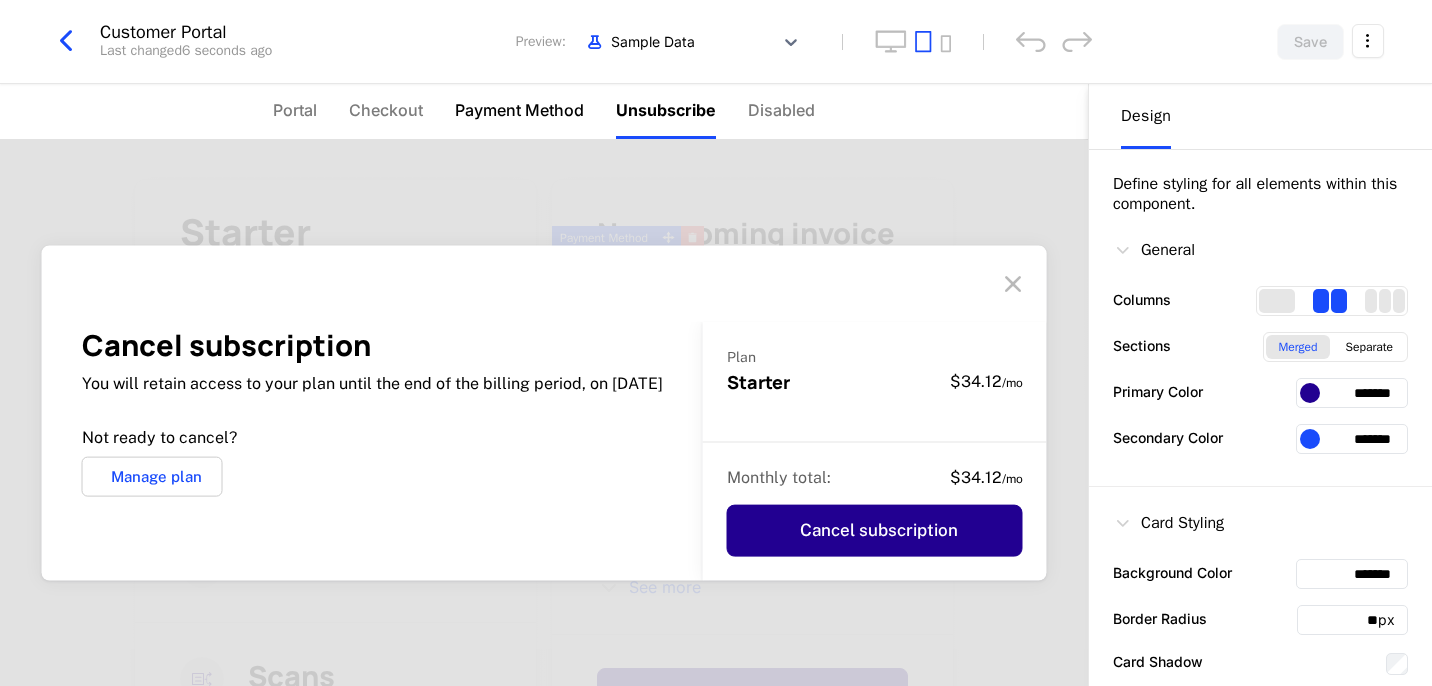 click on "Payment Method" at bounding box center [519, 110] 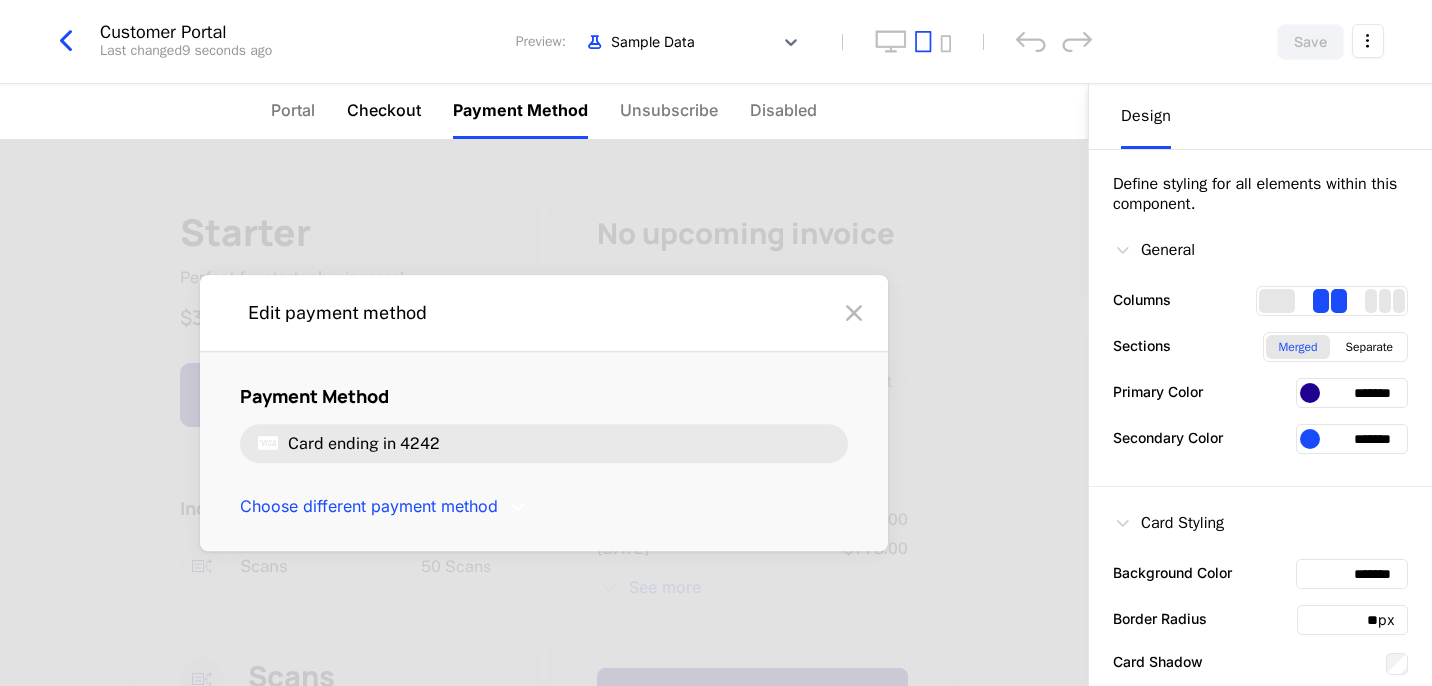 click on "Checkout" at bounding box center (384, 110) 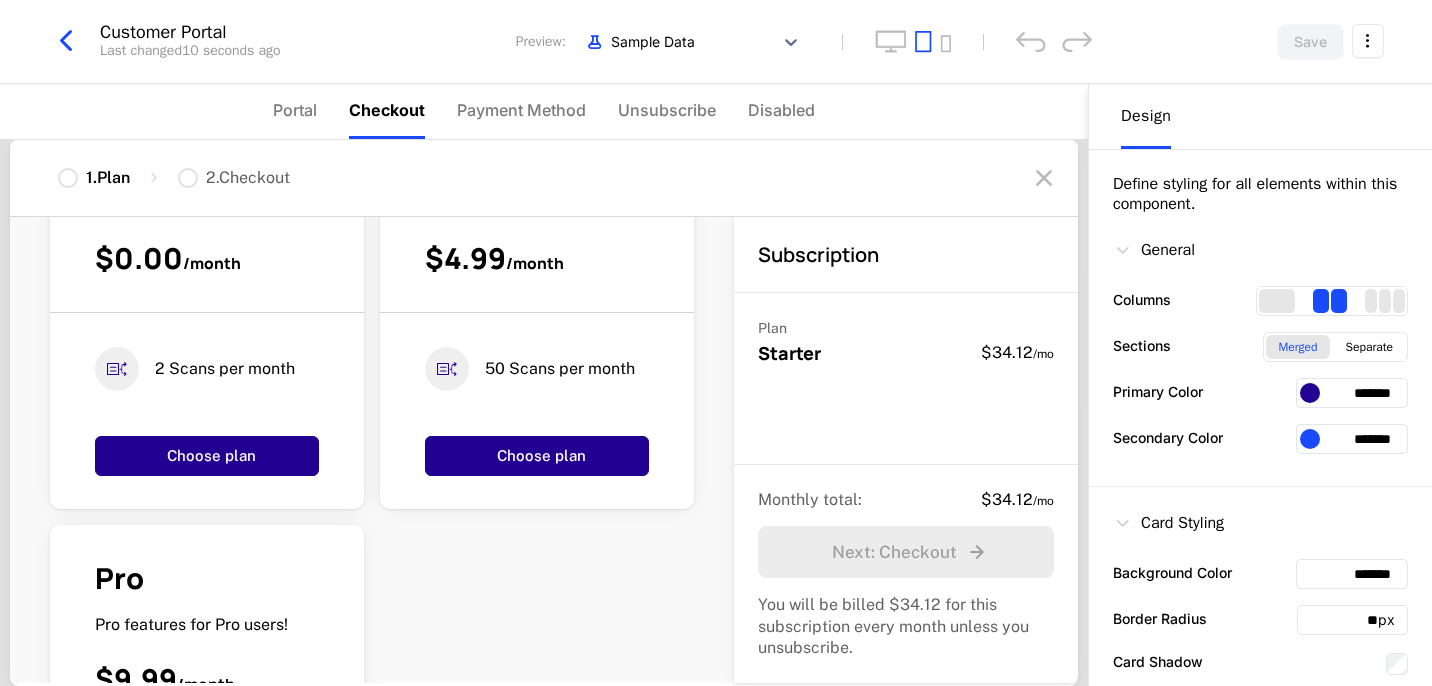 scroll, scrollTop: 296, scrollLeft: 0, axis: vertical 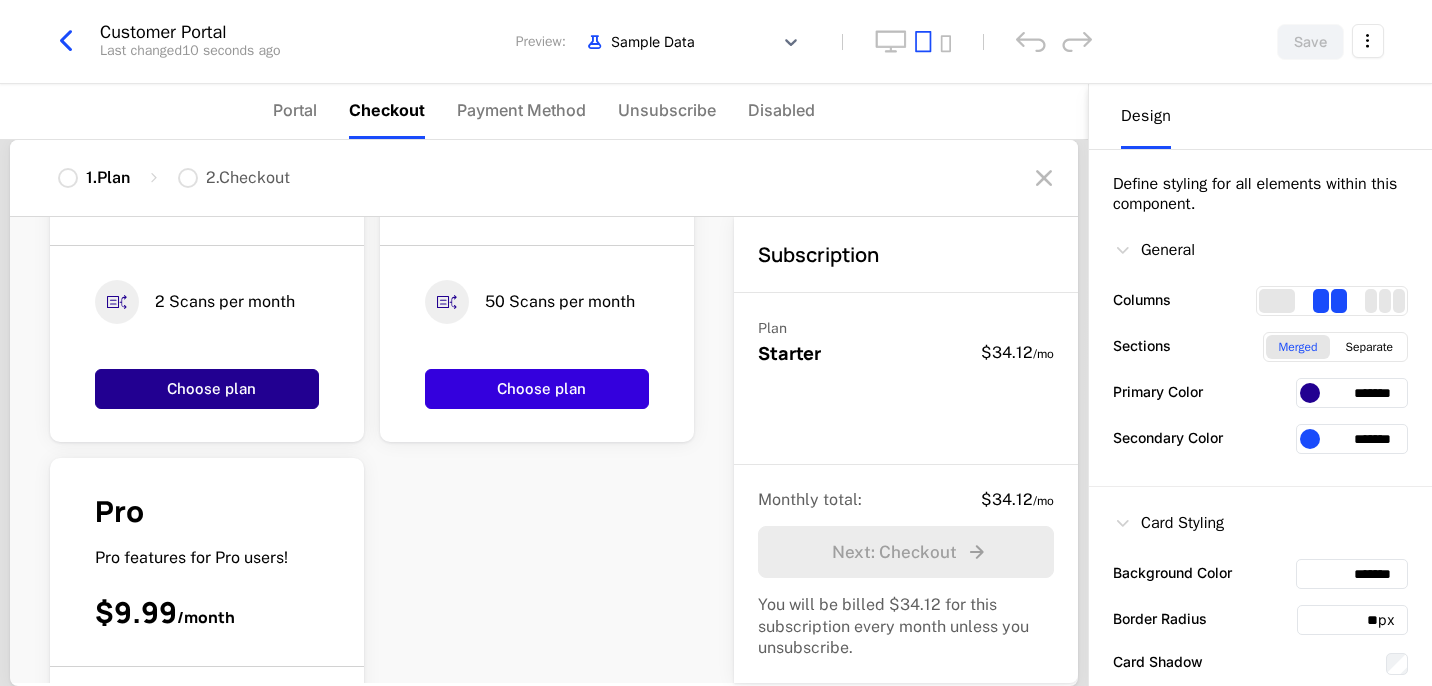 click on "Choose plan" at bounding box center (537, 389) 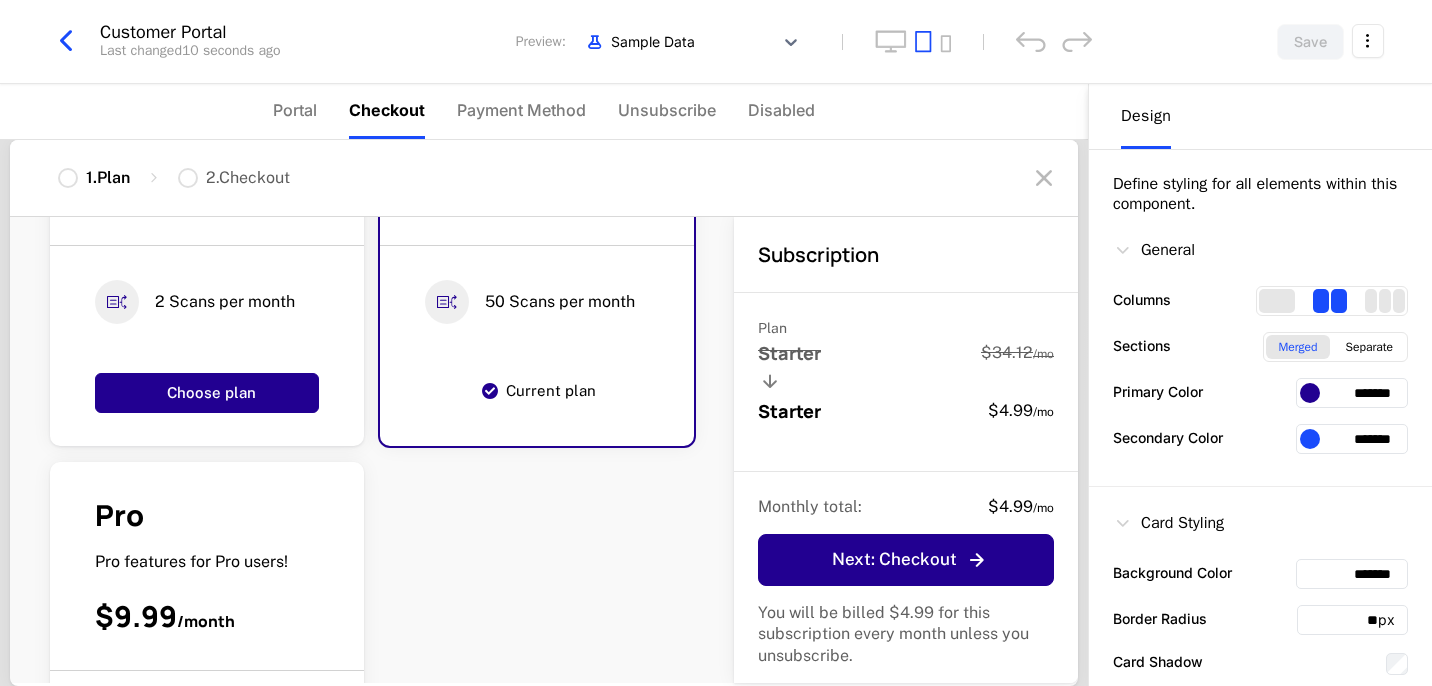 scroll, scrollTop: 9, scrollLeft: 0, axis: vertical 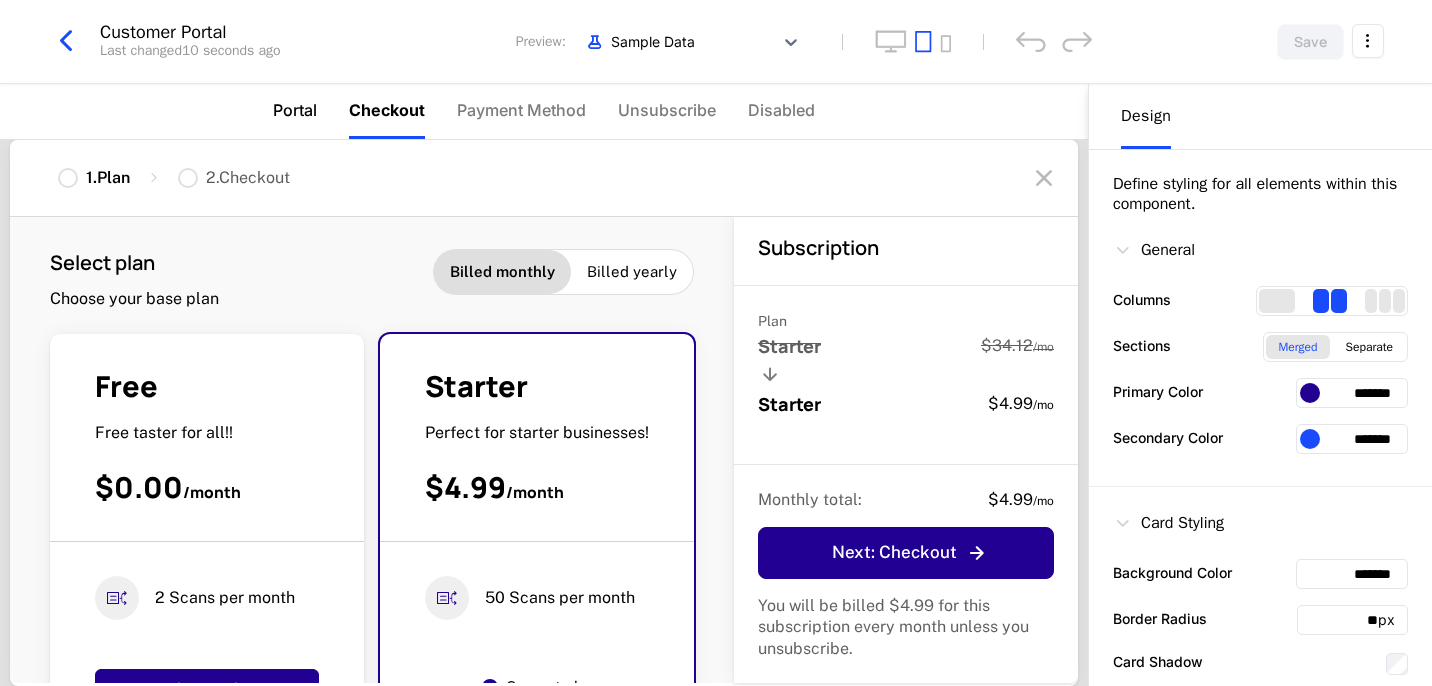 click on "Portal" at bounding box center (295, 110) 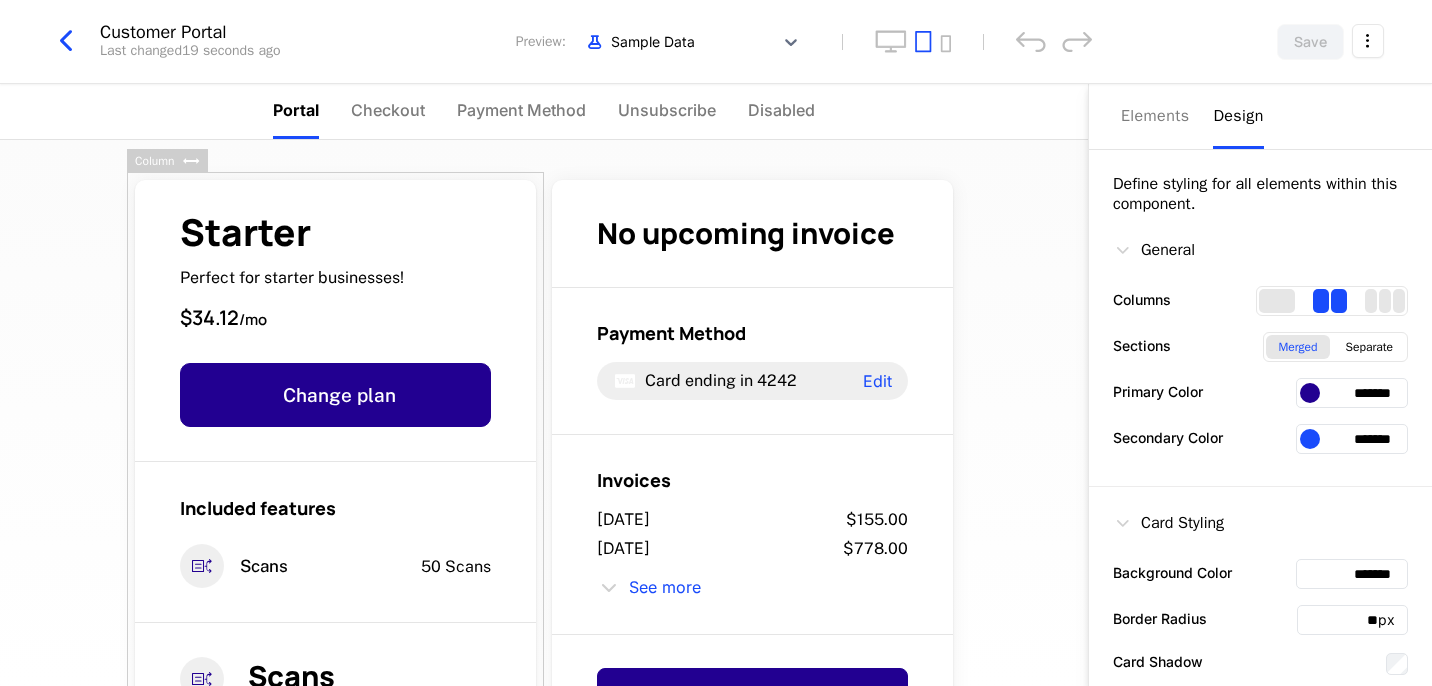 click on "Starter Perfect for starter businesses! $34.12 / mo Change plan Included features Scans 50   Scans Scans Scans the receipt for information 48   Scans Limit of 50 48 / 50 No upcoming invoice Payment Method Card ending in   4242 Edit Invoices July 9, 2025 $155.00 July 7, 2025 $778.00 See more Unsubscribe Powered by" at bounding box center (544, 413) 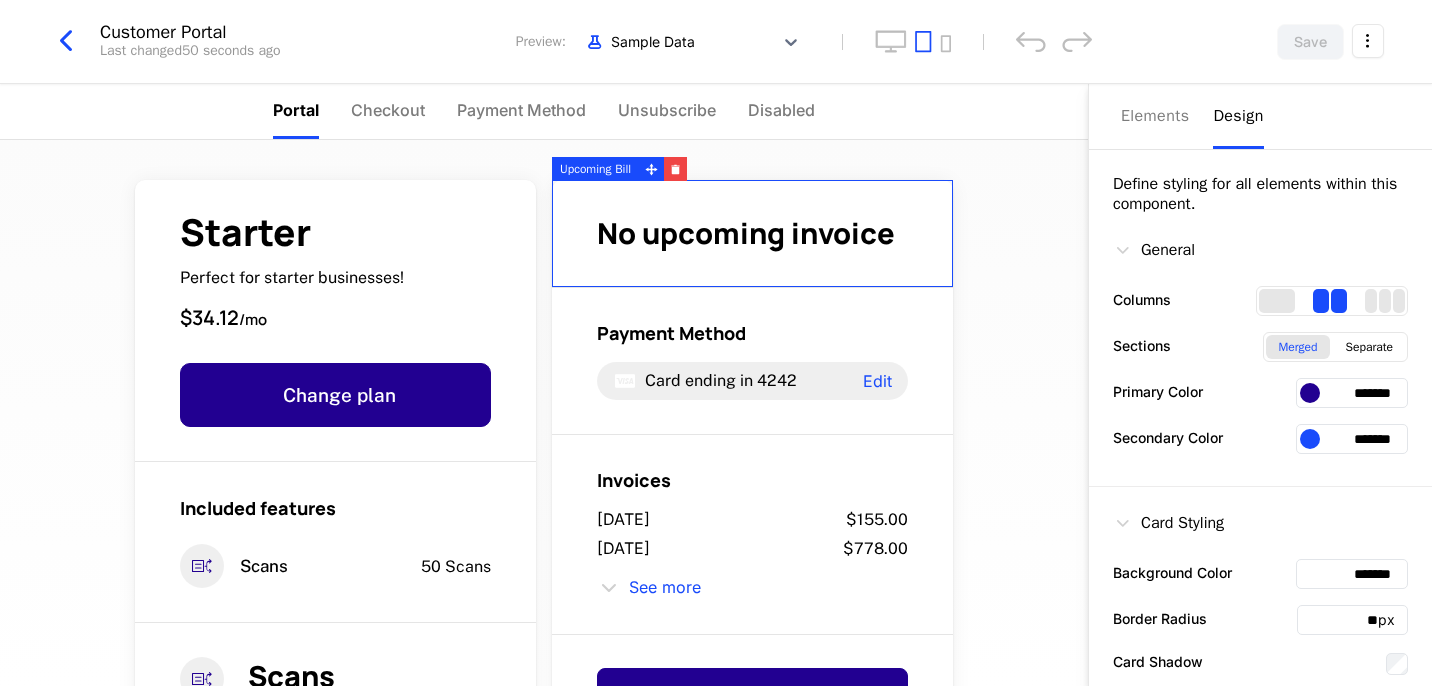 click at bounding box center [66, 41] 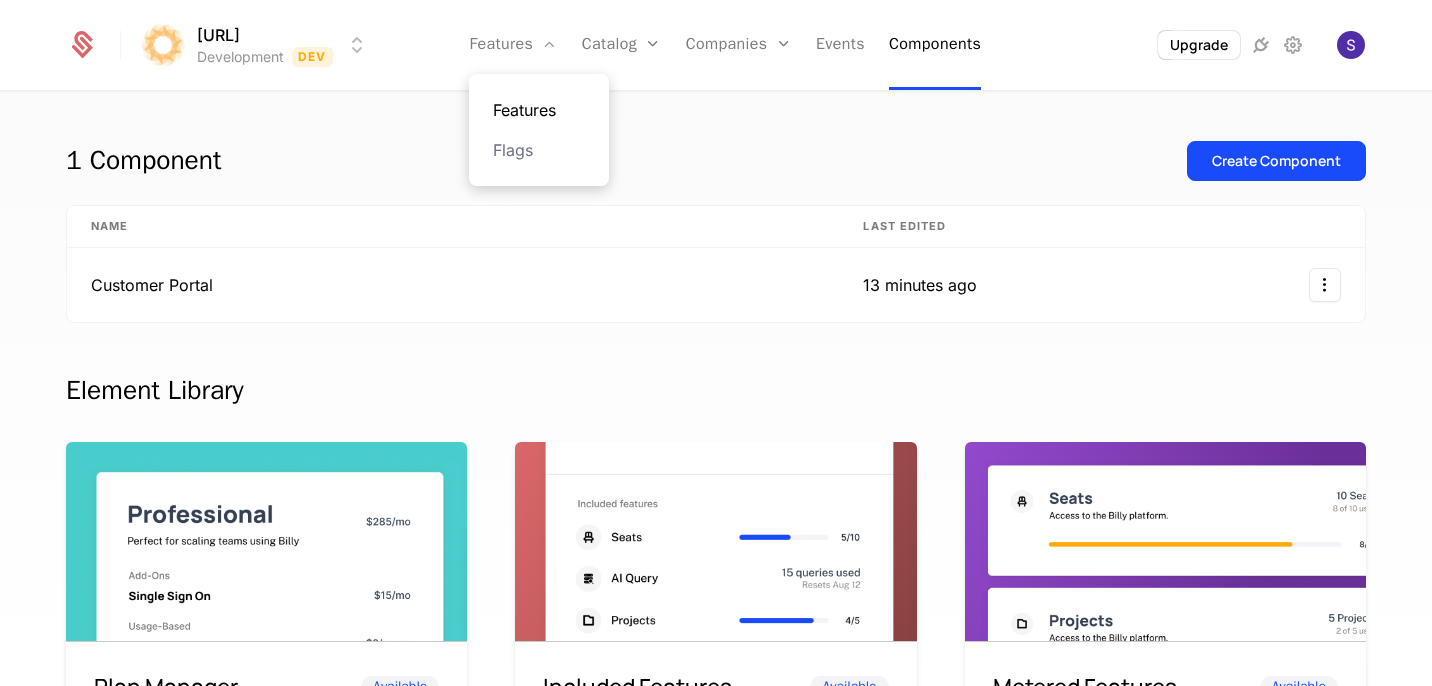 click on "Features" at bounding box center (539, 110) 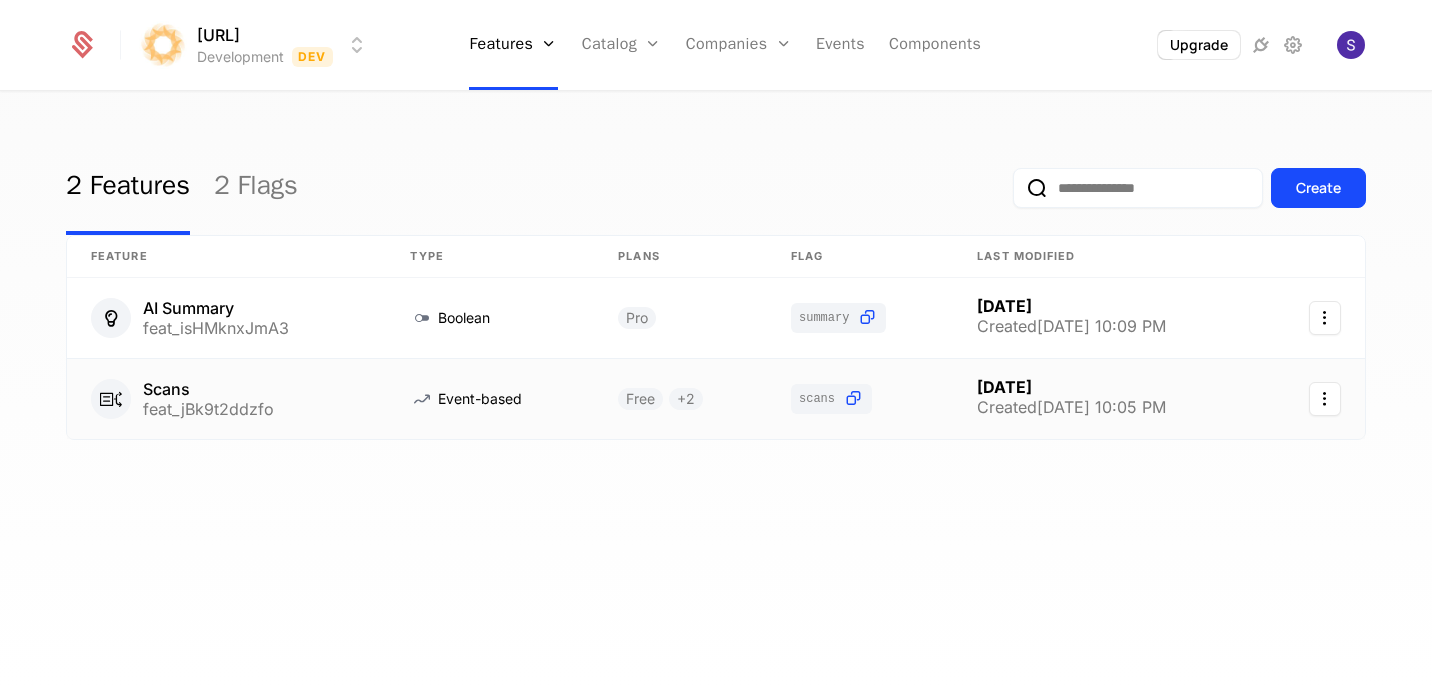 click on "Scans feat_jBk9t2ddzfo" at bounding box center (226, 399) 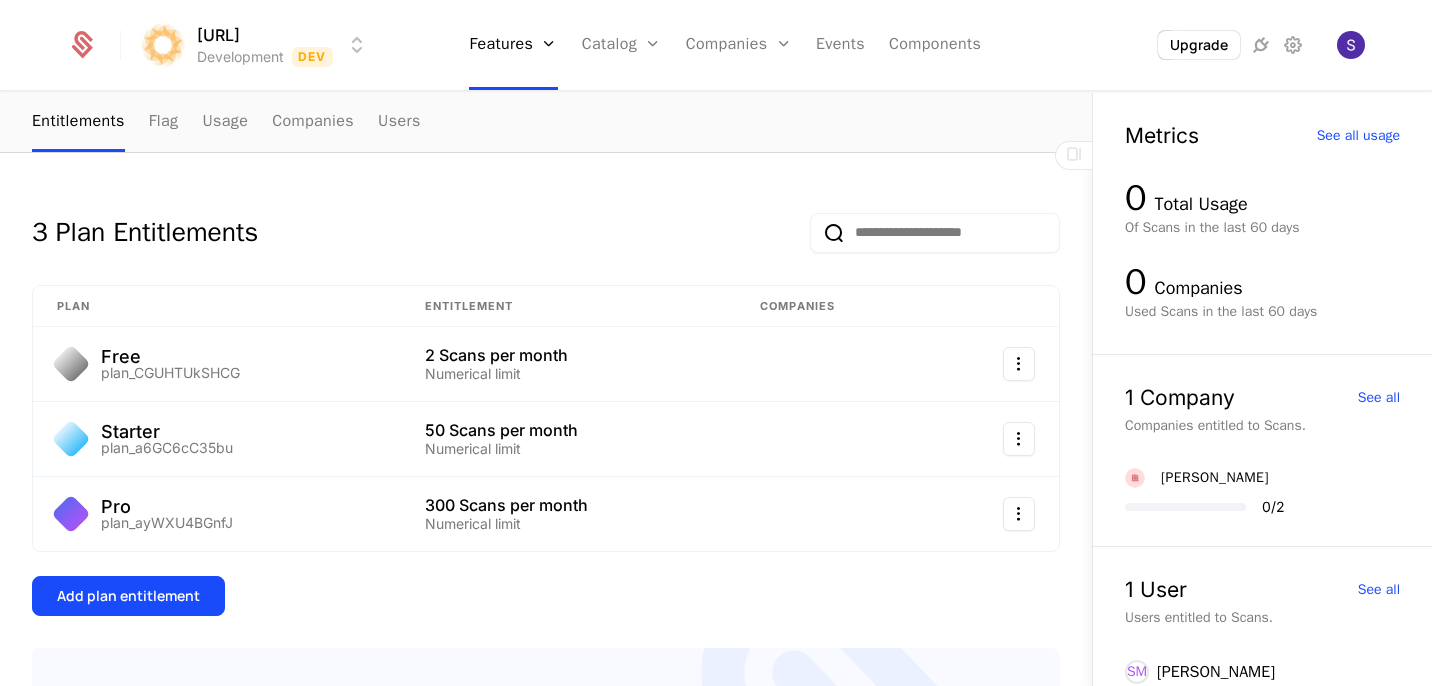 scroll, scrollTop: 254, scrollLeft: 0, axis: vertical 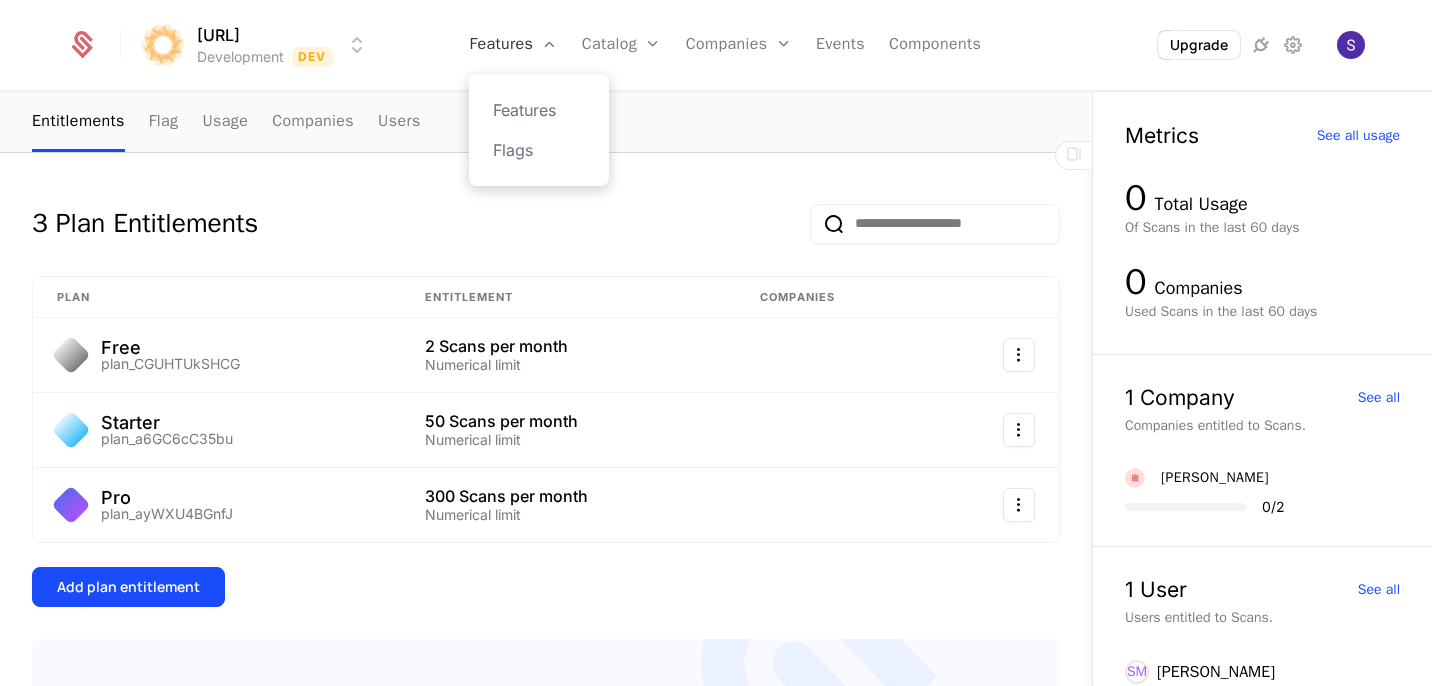 click at bounding box center [549, 44] 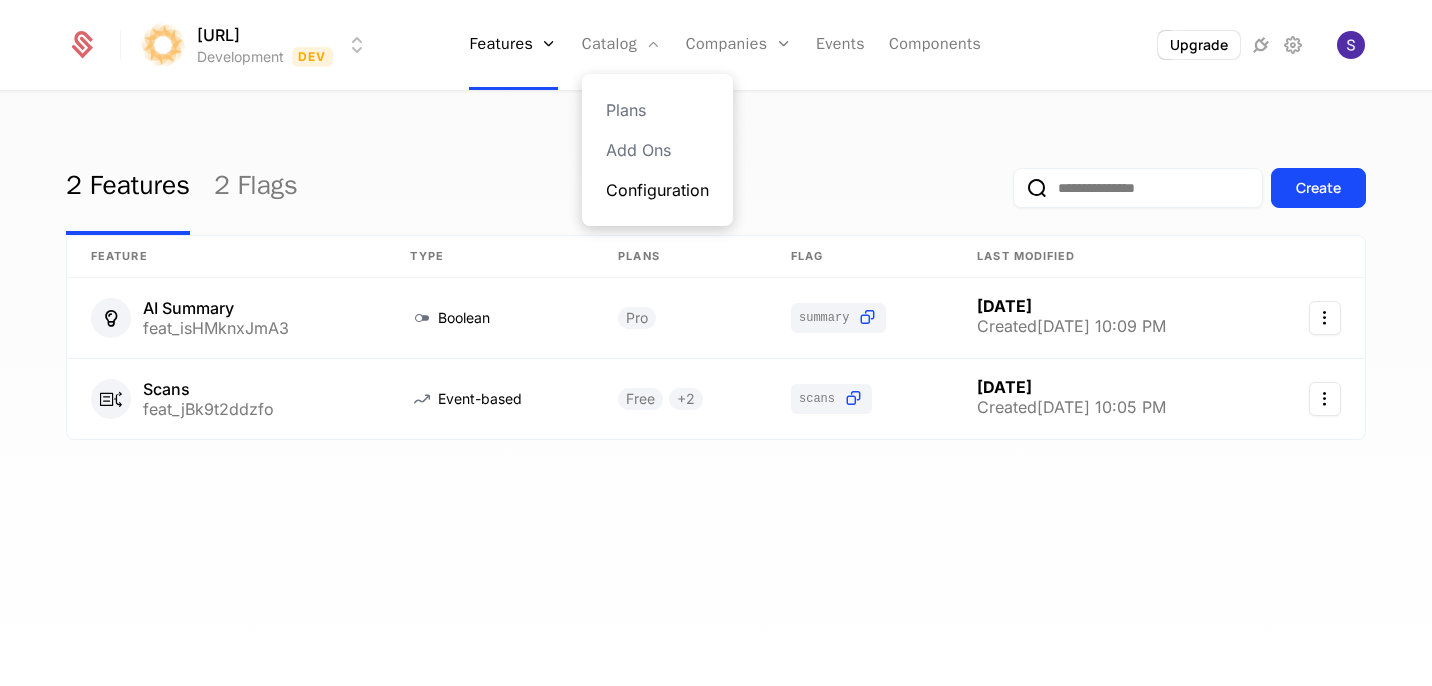click on "Configuration" at bounding box center (657, 190) 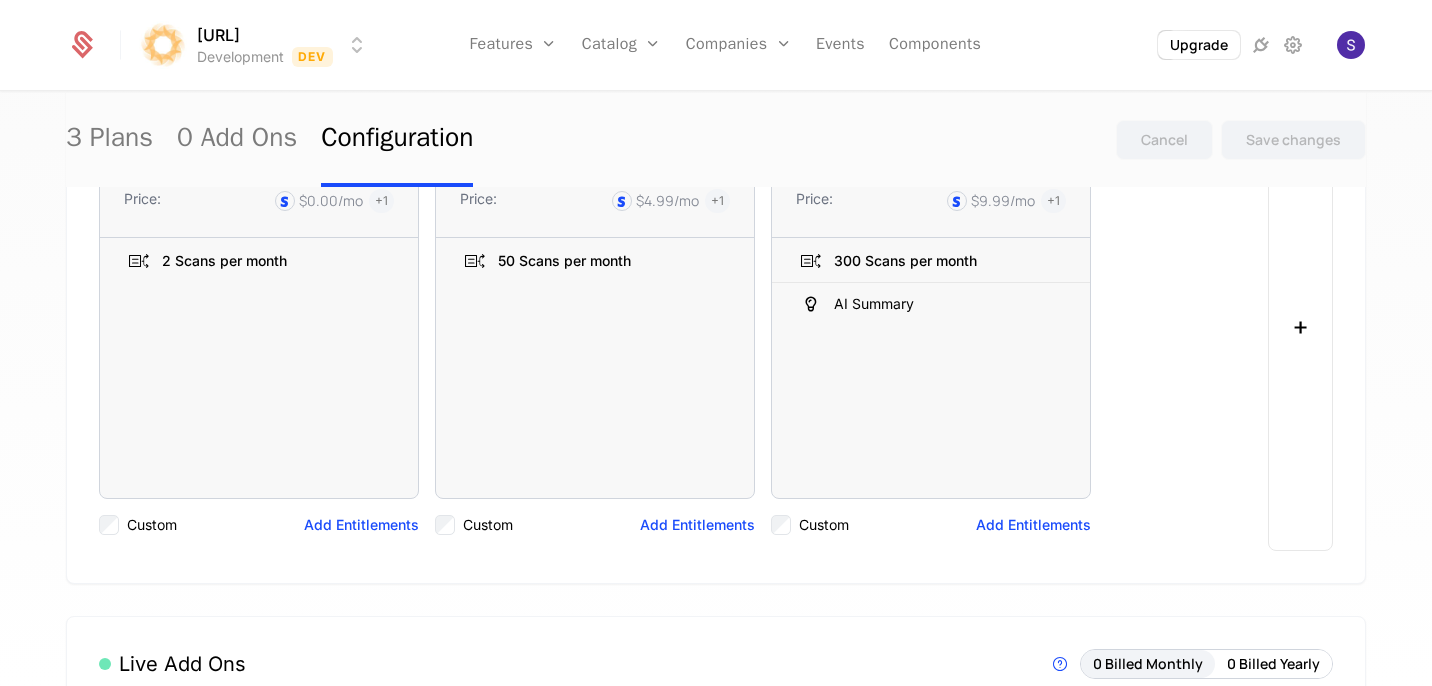 scroll, scrollTop: 0, scrollLeft: 0, axis: both 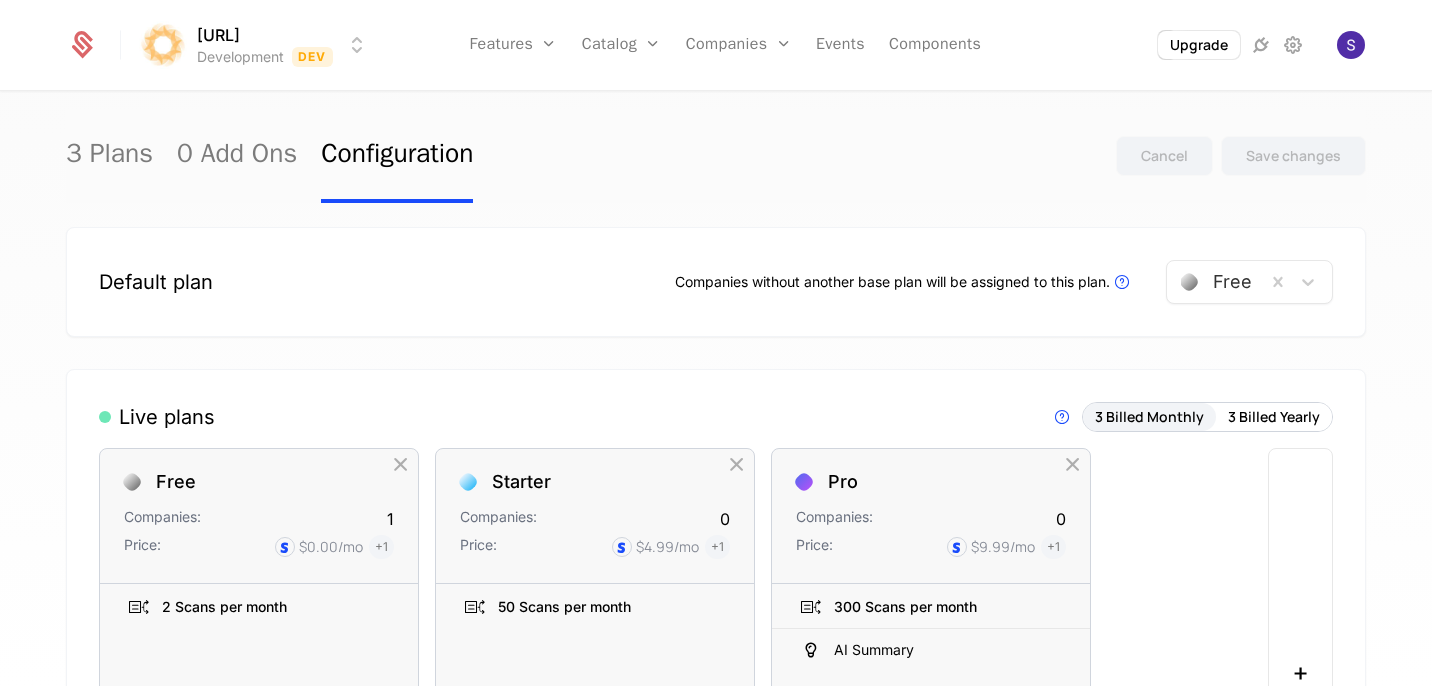 click on "Companies without another base plan will be assigned to this plan. Plans that are linked to paid billing products cannot be selected as the default plan Free" at bounding box center (1004, 282) 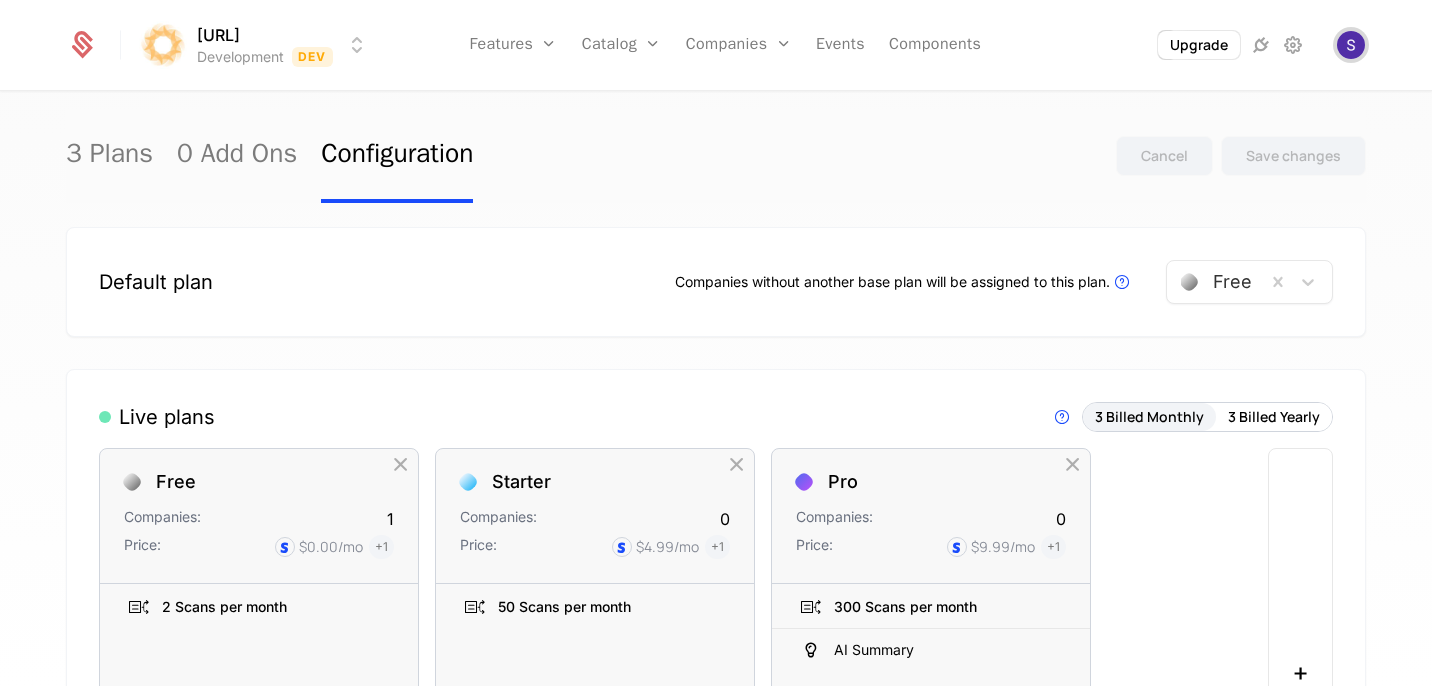 click at bounding box center (1351, 45) 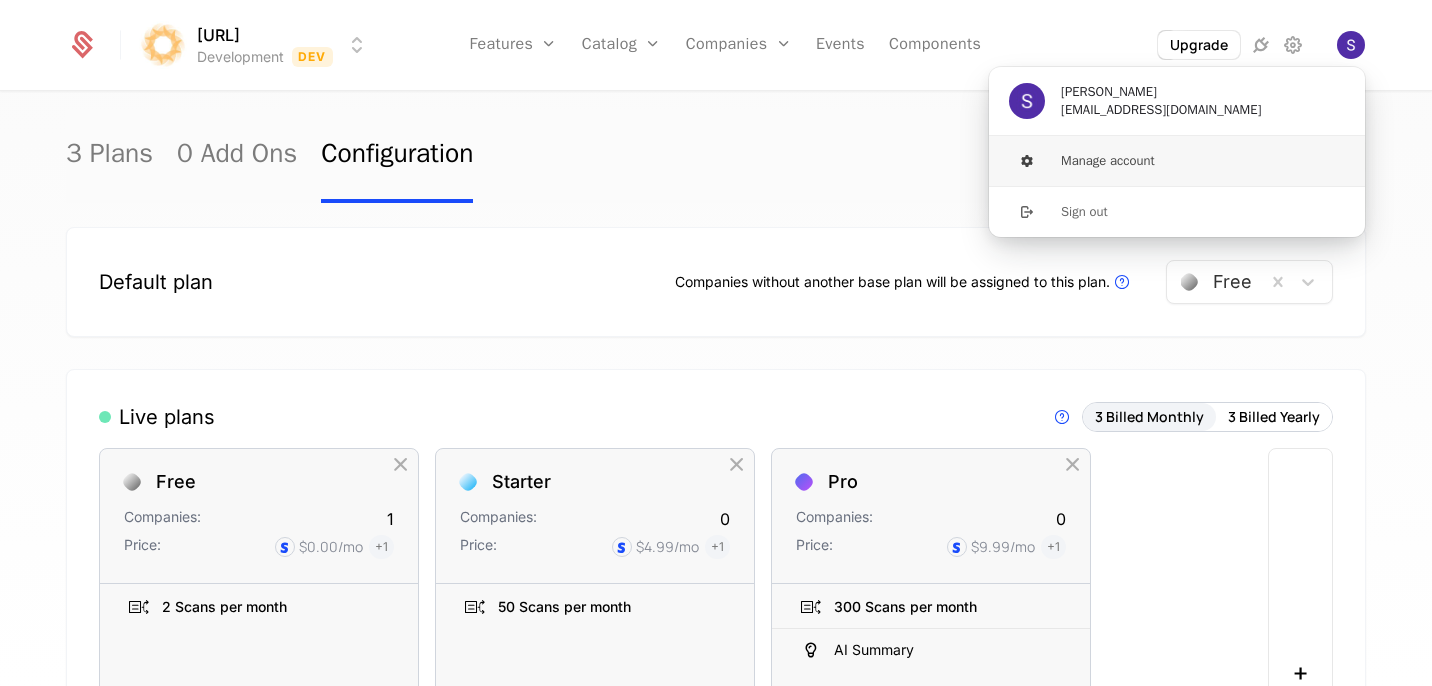 click on "Manage account" at bounding box center (1177, 161) 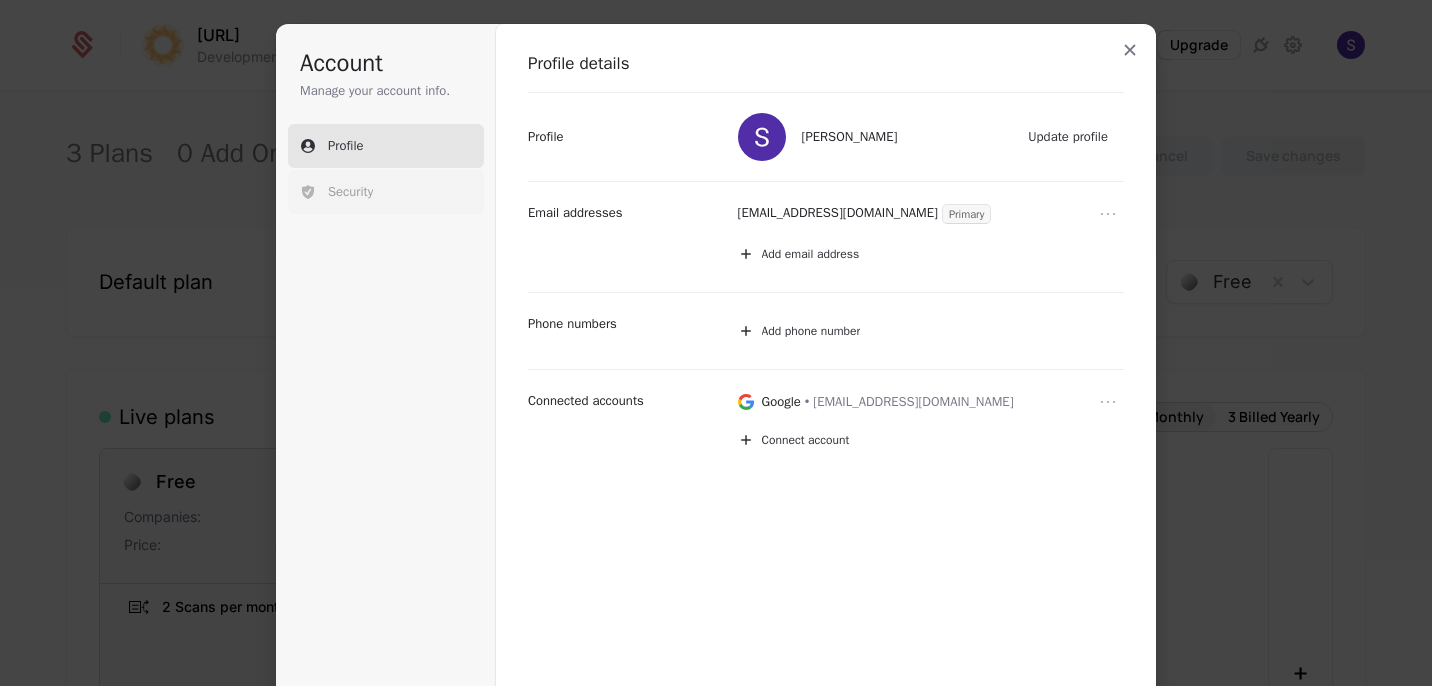 click on "Security" at bounding box center (350, 192) 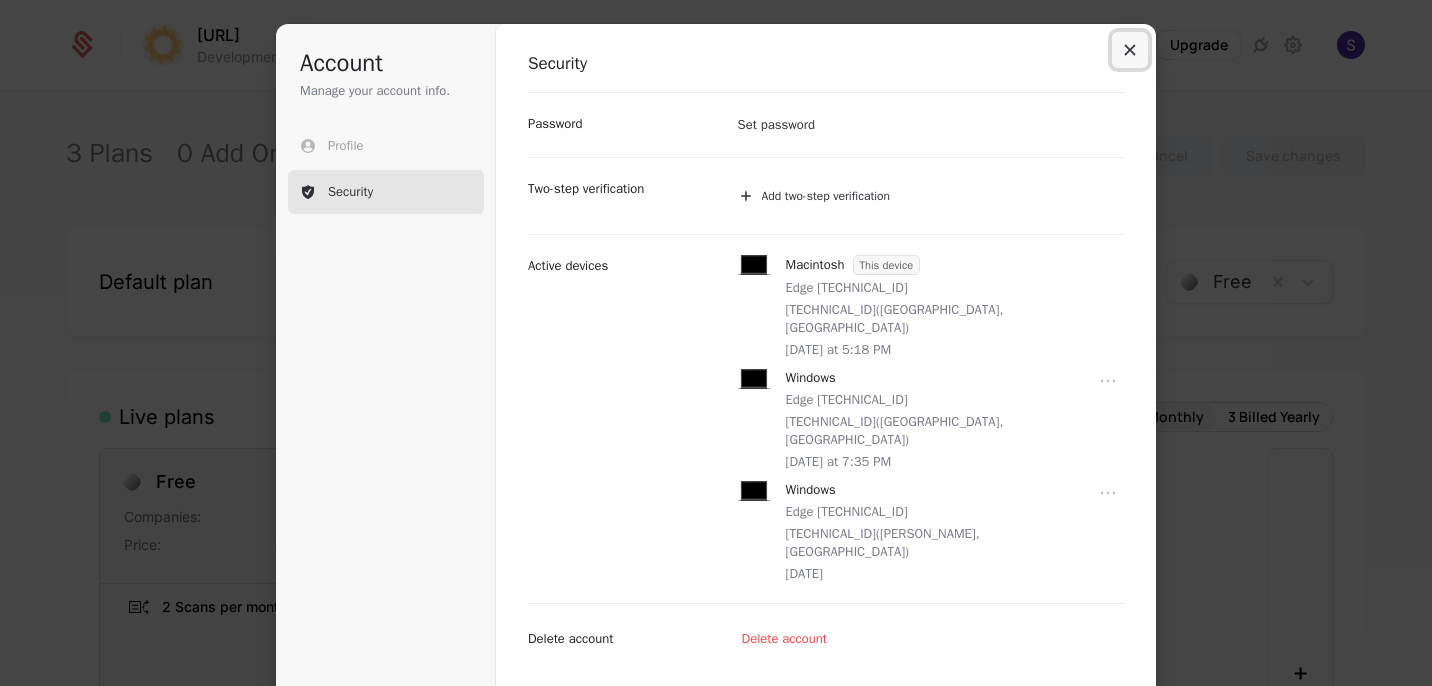 click at bounding box center (1130, 50) 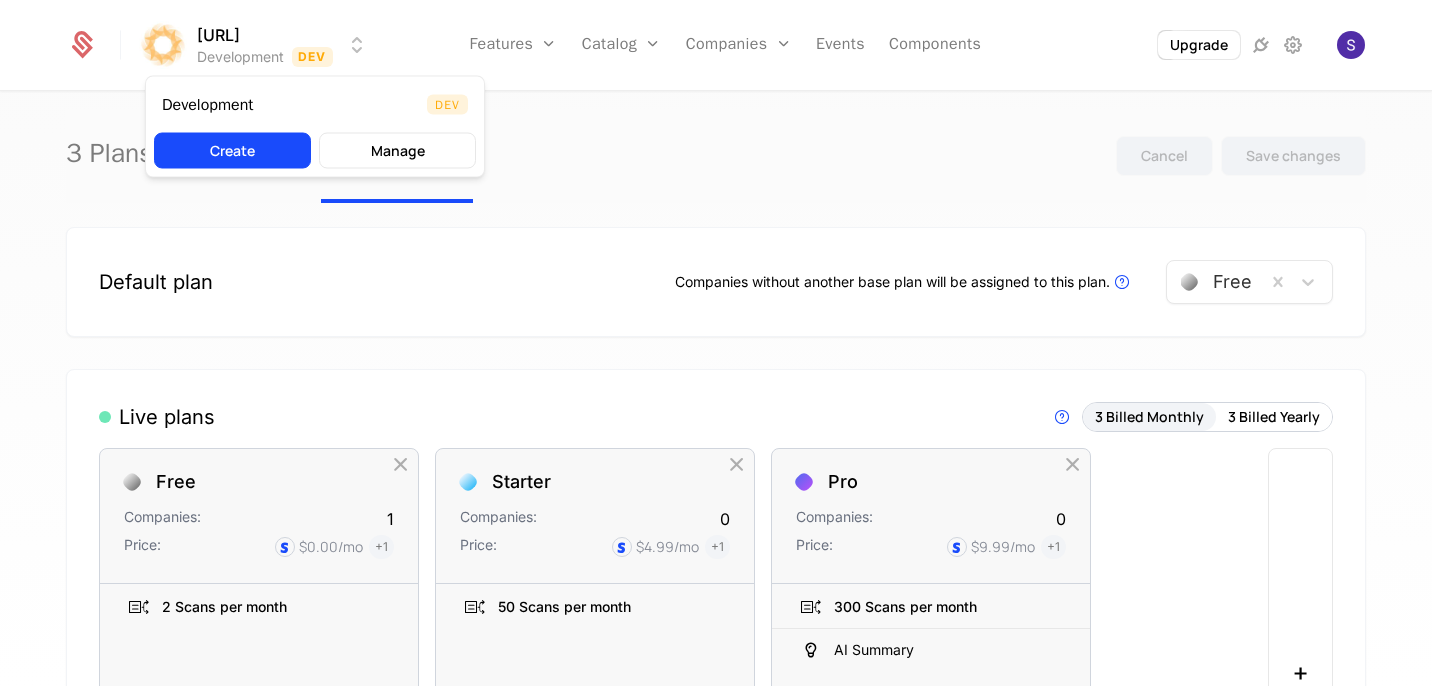 click on "surya.ai Development Dev Features Features Flags Catalog Plans Add Ons Configuration Companies Companies Users Events Components Upgrade 3 Plans 0 Add Ons Configuration Cancel Save changes Default plan Companies without another base plan will be assigned to this plan. Plans that are linked to paid billing products cannot be selected as the default plan Free Live plans Live Plans are visible in components and available for purchase. 3 Billed Monthly 3 Billed Yearly Free Companies: 1 Price: $0.00 /mo + 1 2
Scans per month
To pick up a draggable item, press the space bar.
While dragging, use the arrow keys to move the item.
Press space again to drop the item in its new position, or press escape to cancel.
Old List: 2
Scans per month Custom Add Entitlements Starter Companies: 0 Price: $4.99 /mo + 1 50
Scans per month Old List: 50
Scans per month Custom Add Entitlements Pro Companies: 0 Price: $9.99 /mo + 1 300
Scans per month AI Summary Old List: Custom" at bounding box center [716, 343] 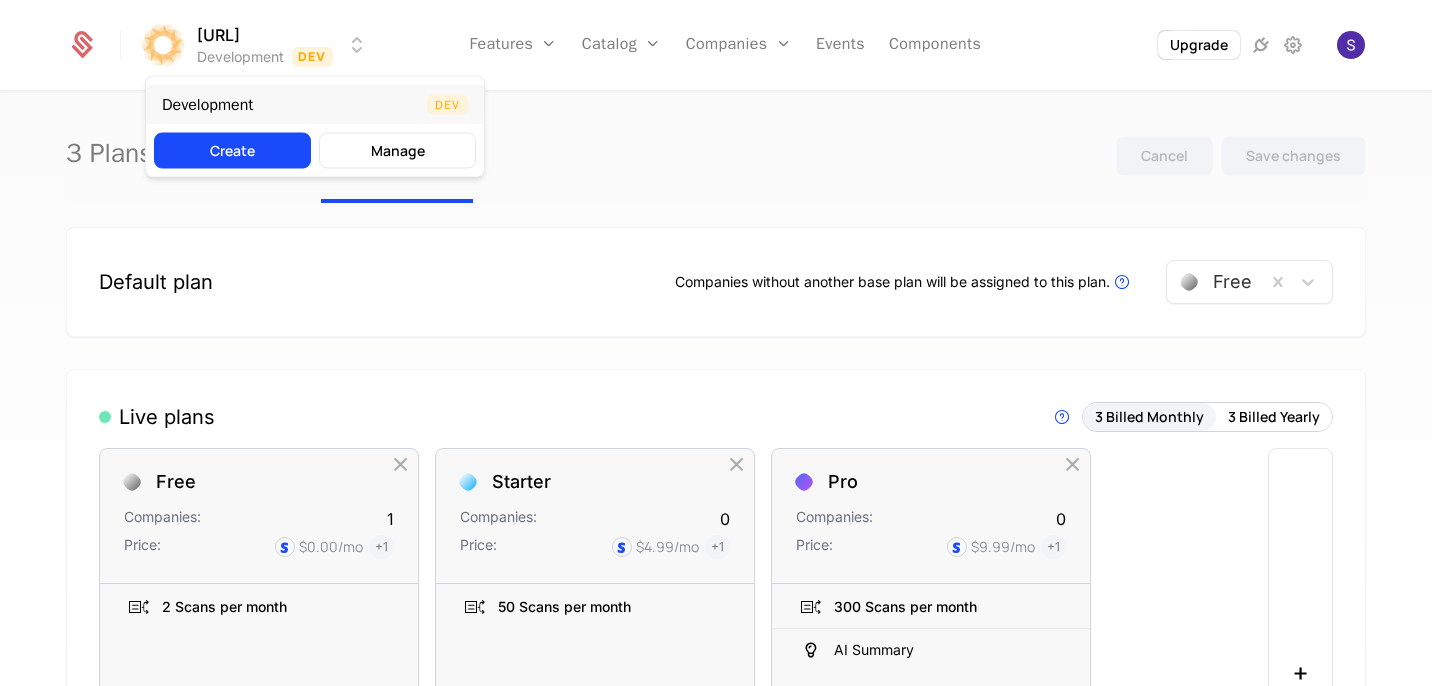 click on "Development Dev" at bounding box center (315, 105) 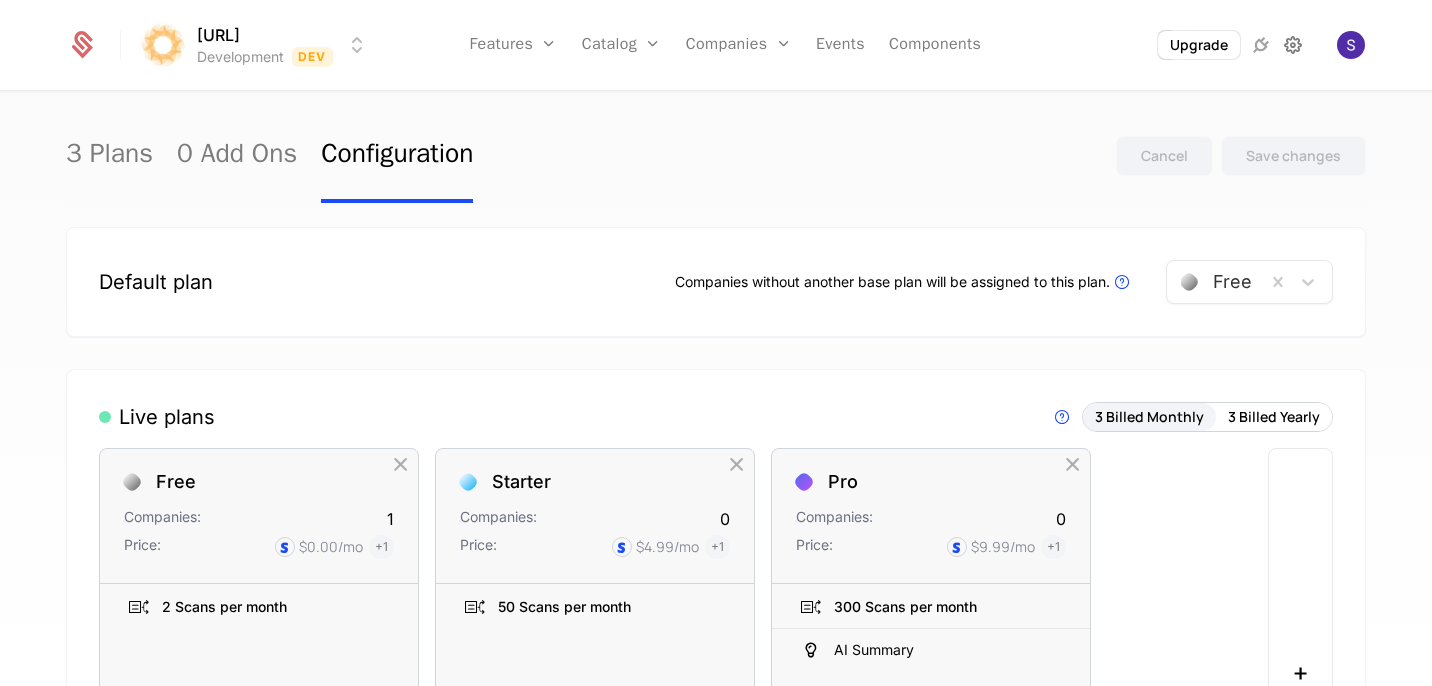 click at bounding box center (1293, 45) 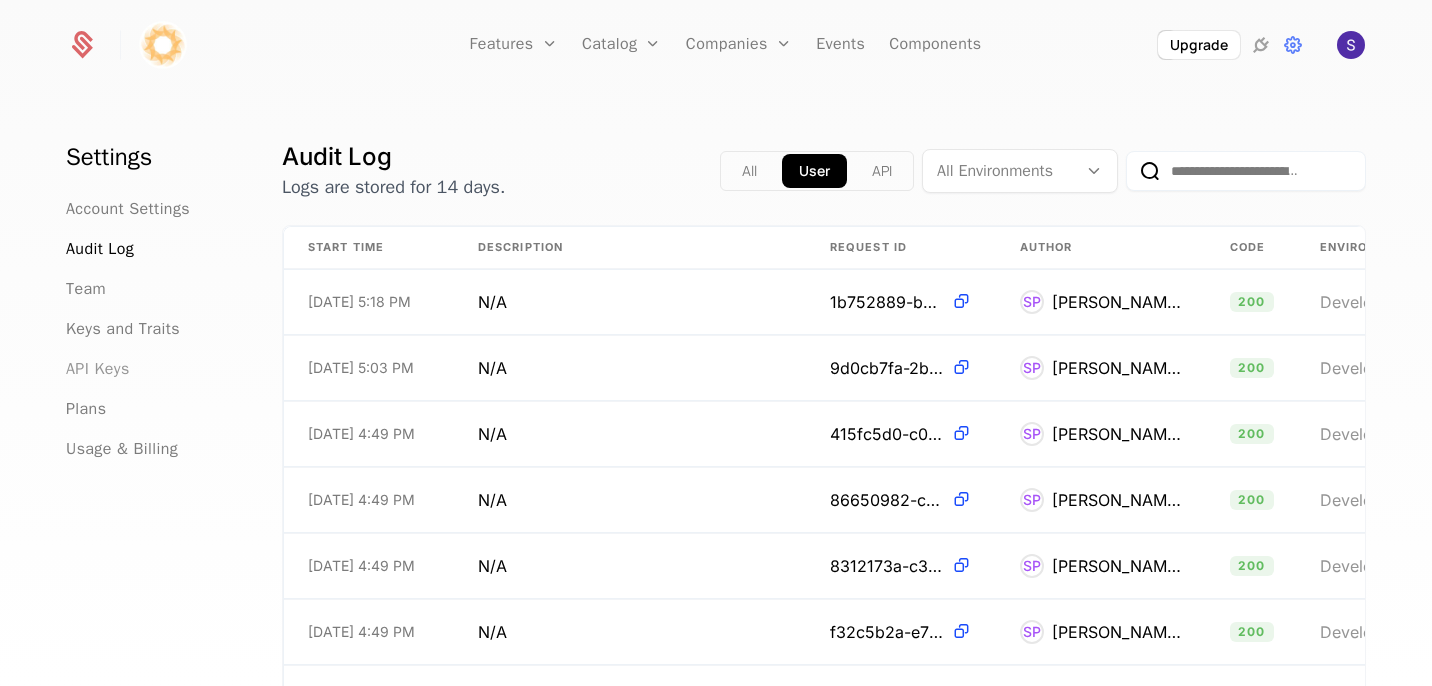 click on "API Keys" at bounding box center [98, 369] 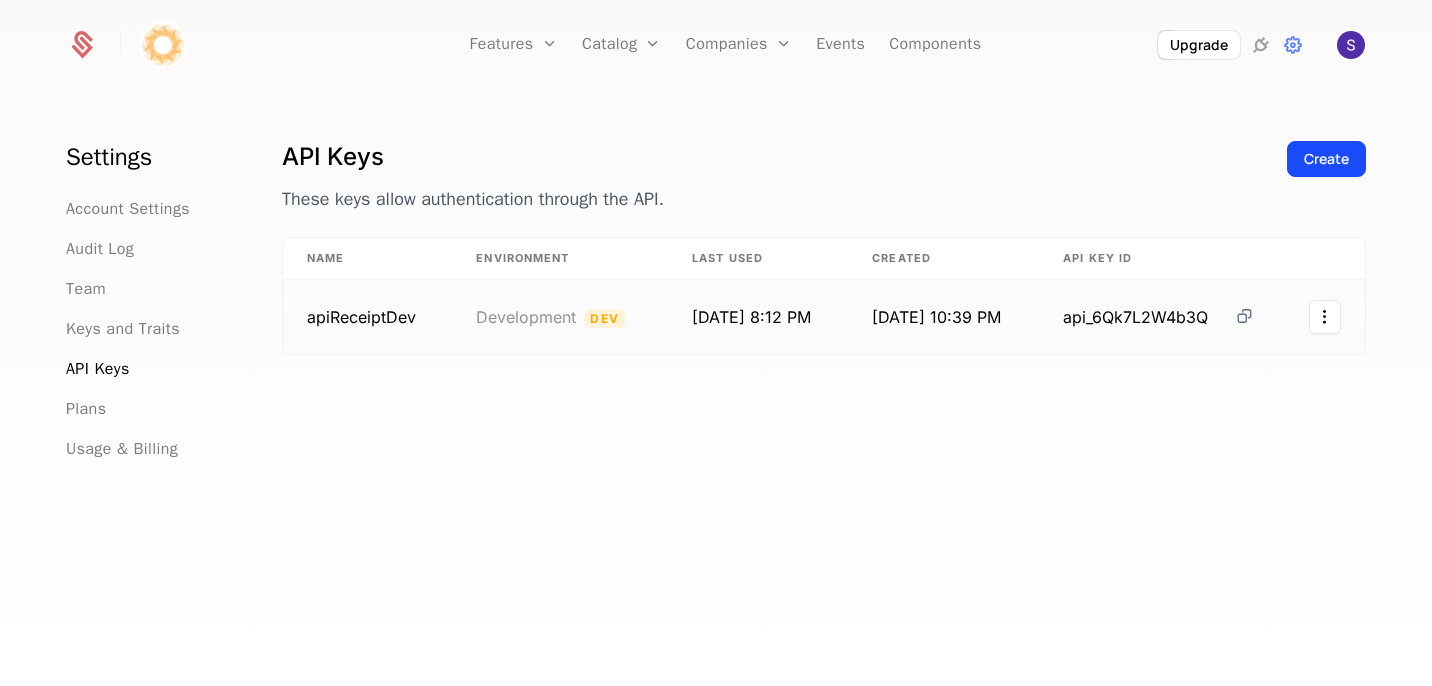 click at bounding box center (1244, 315) 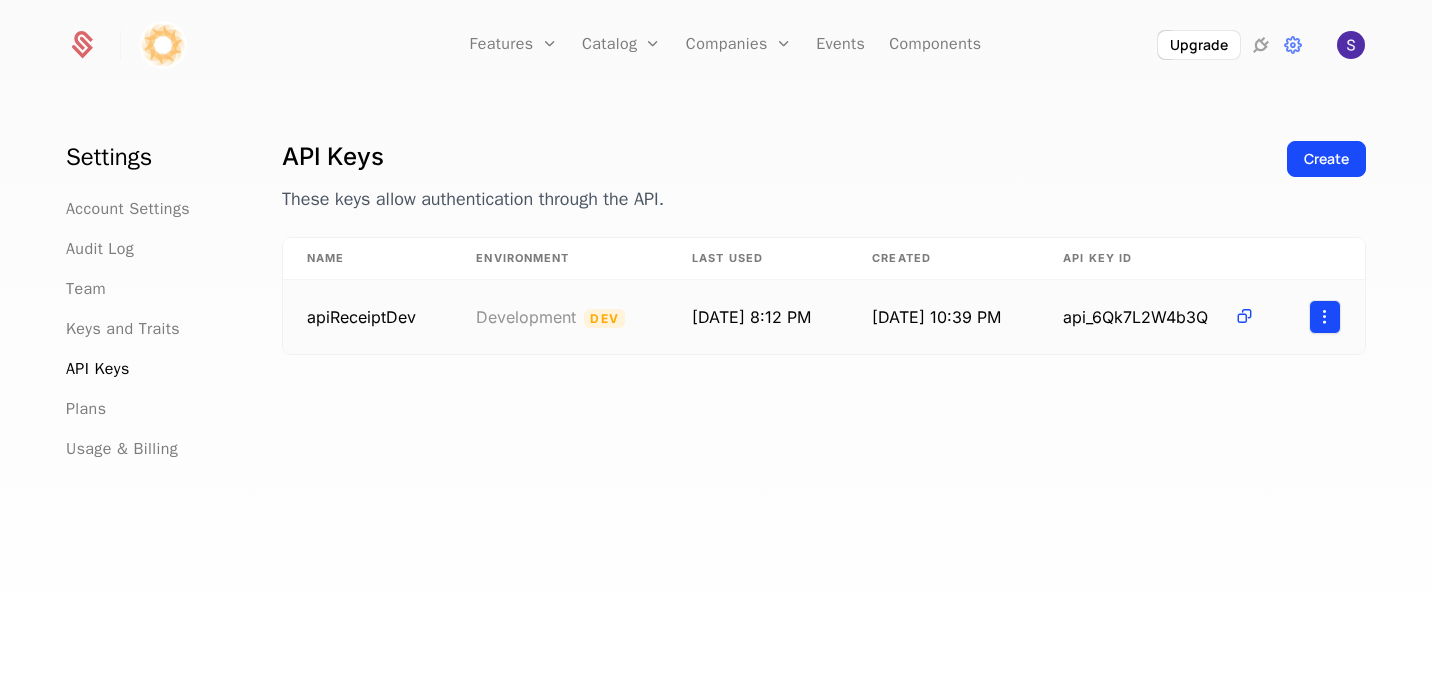 click on "Features Features Flags Catalog Plans Add Ons Configuration Companies Companies Users Events Components Upgrade Settings Account Settings Audit Log Team Keys and Traits API Keys Plans Usage & Billing API Keys     These keys allow authentication through the API. Create Name Environment Last Used Created API Key ID apiReceiptDev Development Dev 6/29/25, 8:12 PM 6/28/25, 10:39 PM api_6Qk7L2W4b3Q
Best Viewed on Desktop You're currently viewing this on a  mobile device . For the best experience,   we recommend using a desktop or larger screens , as the application isn't fully optimized for smaller resolutions just yet. Got it" at bounding box center [716, 343] 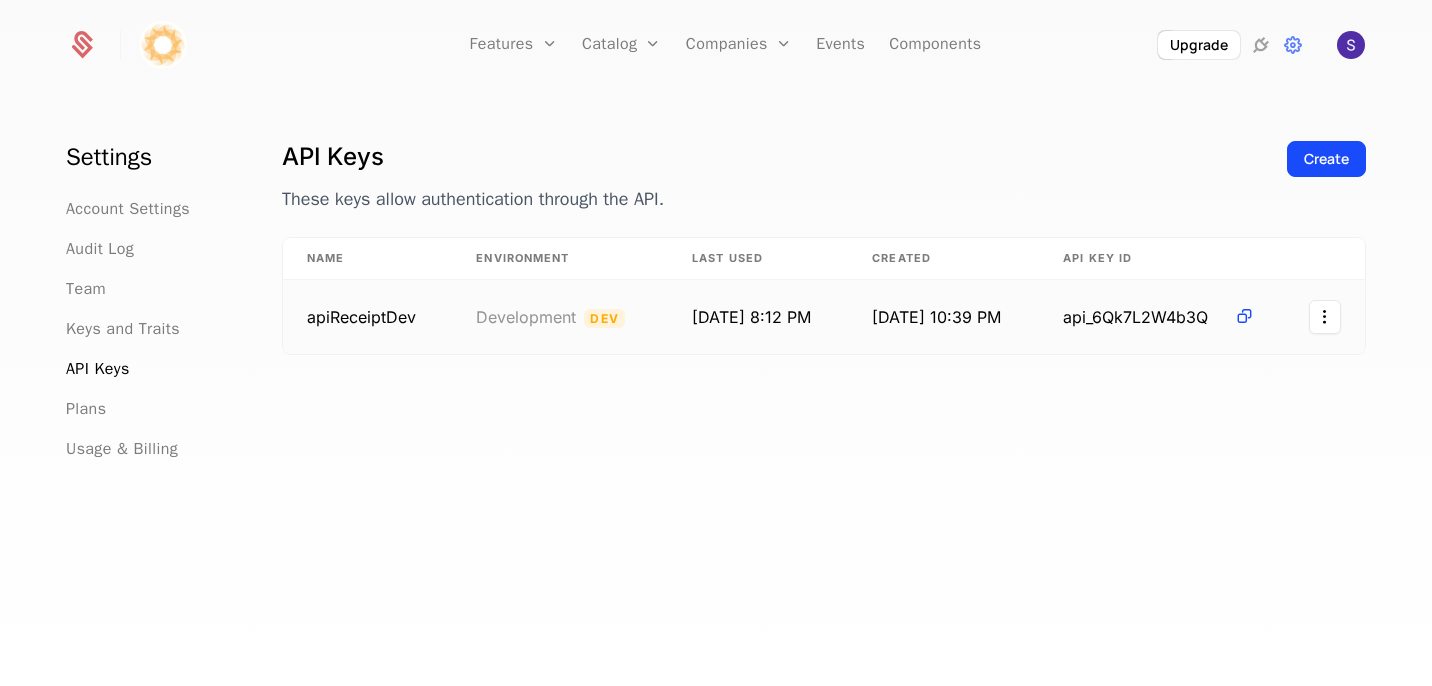 drag, startPoint x: 941, startPoint y: 385, endPoint x: 936, endPoint y: 334, distance: 51.24451 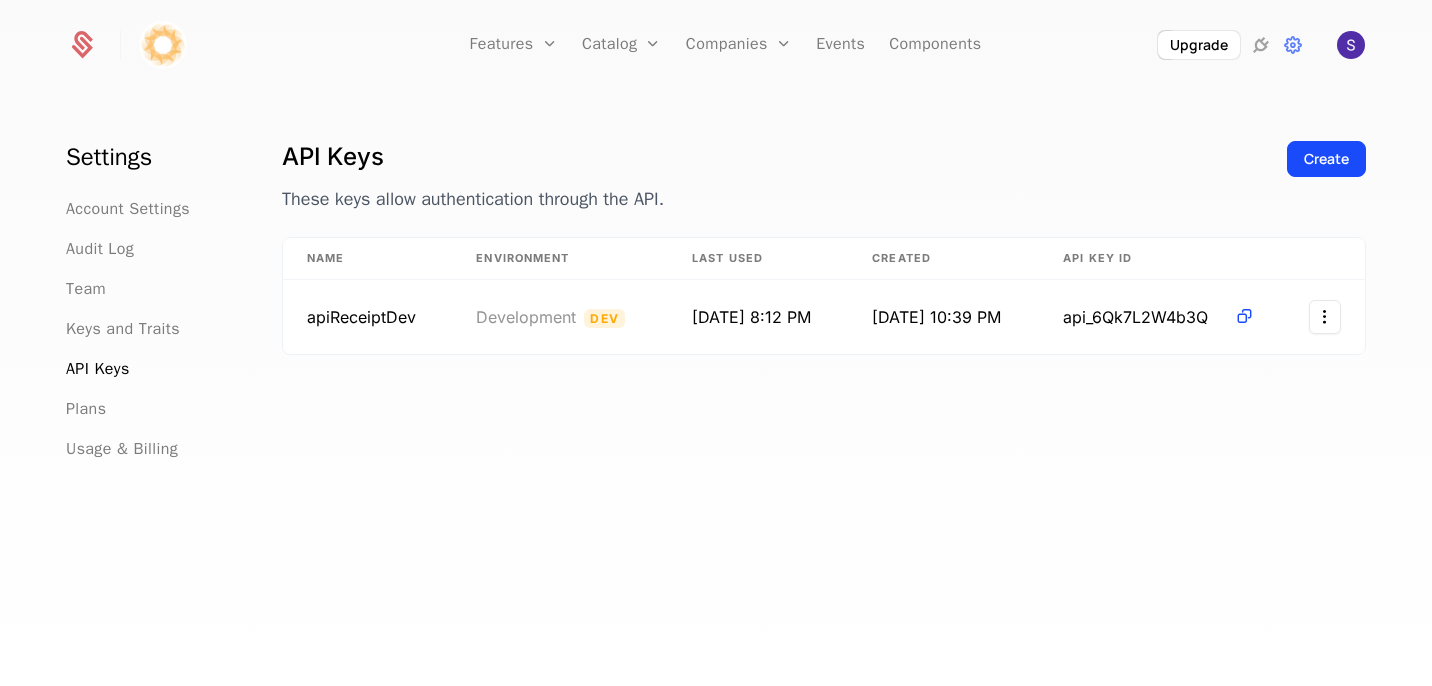 click on "API Keys     These keys allow authentication through the API. Create Name Environment Last Used Created API Key ID apiReceiptDev Development Dev 6/29/25, 8:12 PM 6/28/25, 10:39 PM api_6Qk7L2W4b3Q" at bounding box center (824, 419) 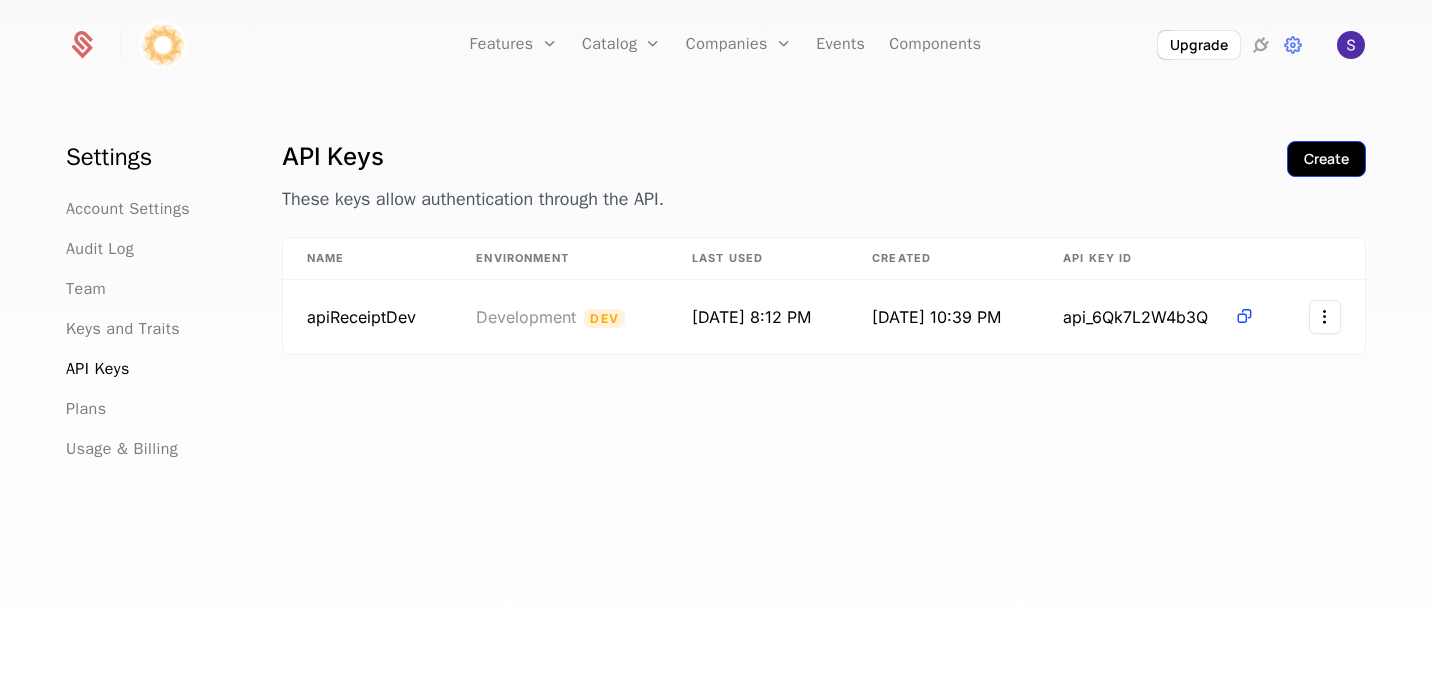 click on "Create" at bounding box center (1326, 159) 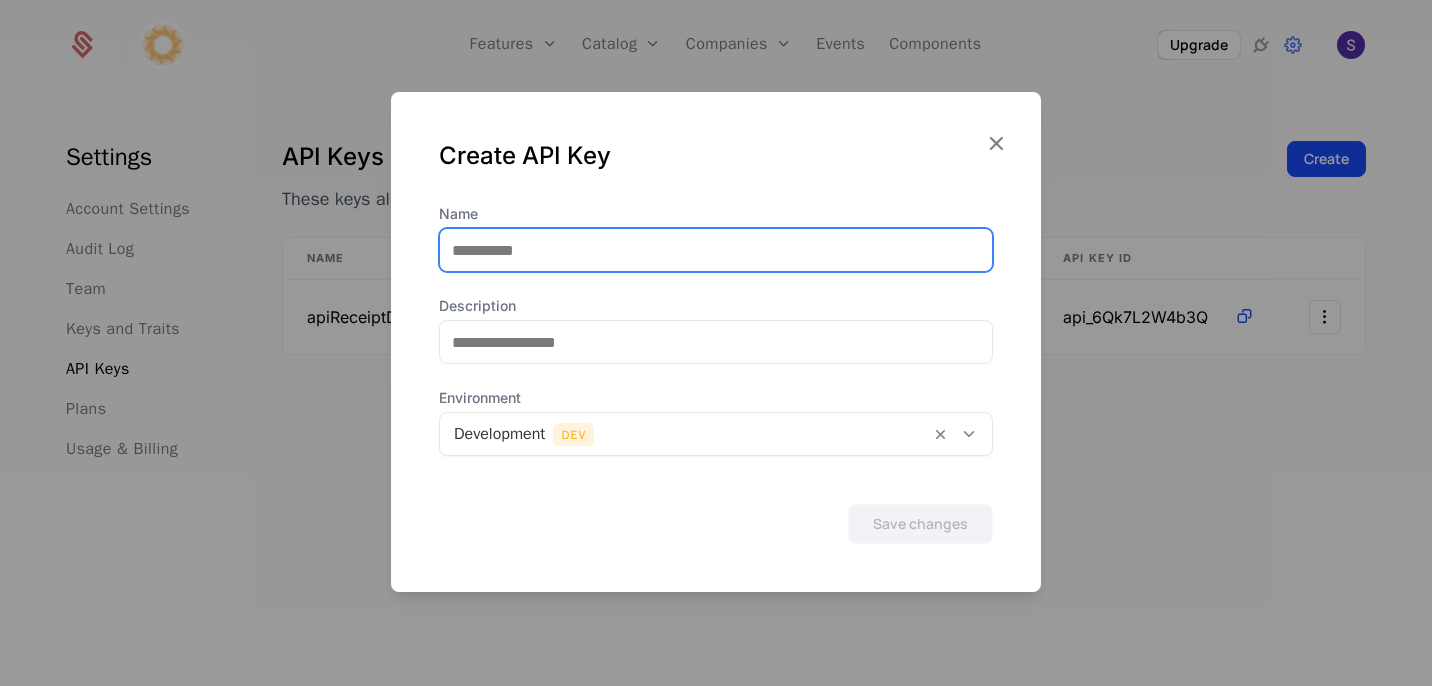 click on "Name" at bounding box center (716, 250) 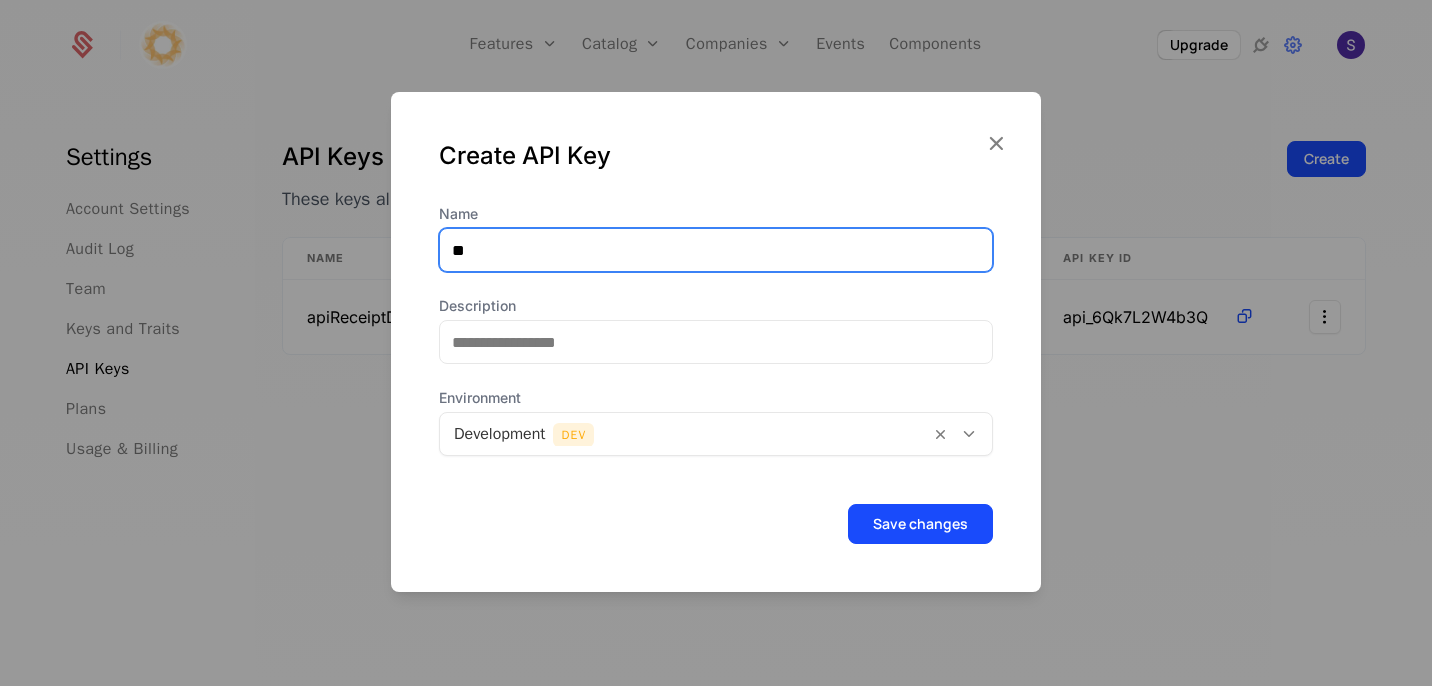 type on "*" 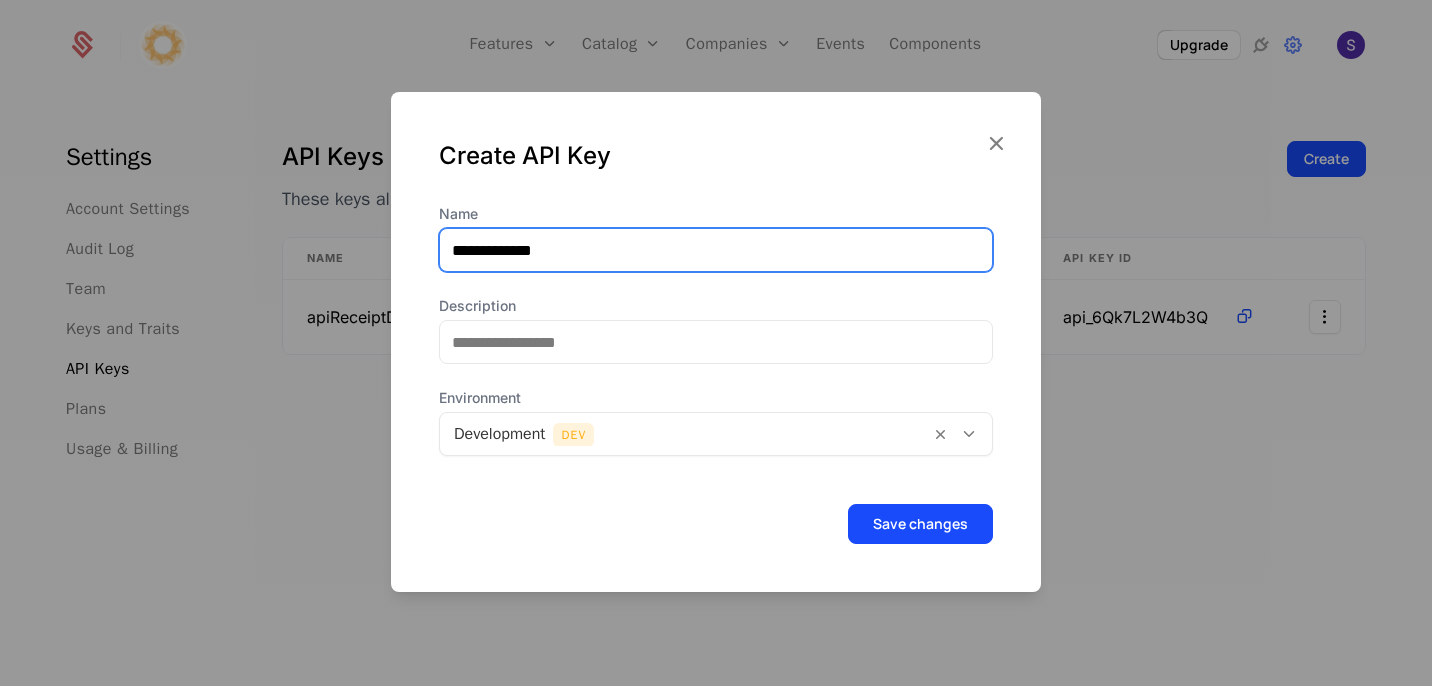 type on "**********" 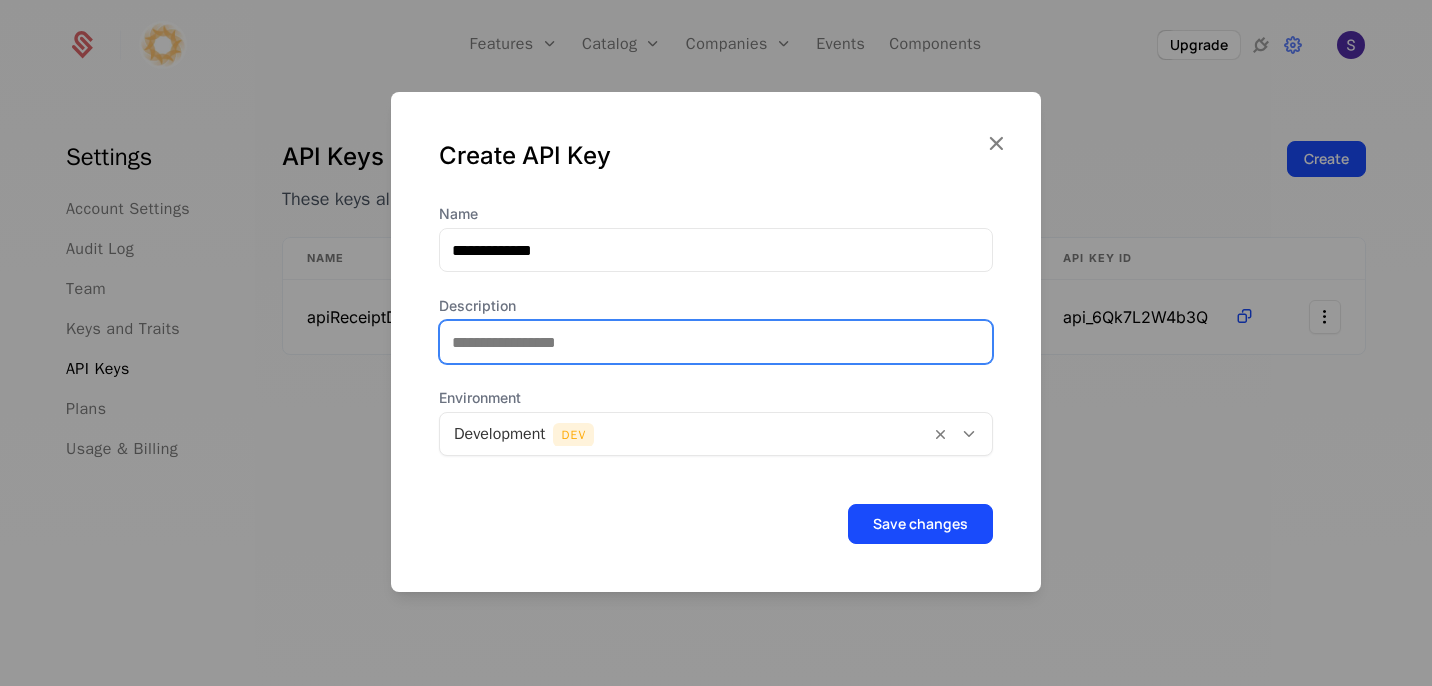 click on "Description" at bounding box center [716, 342] 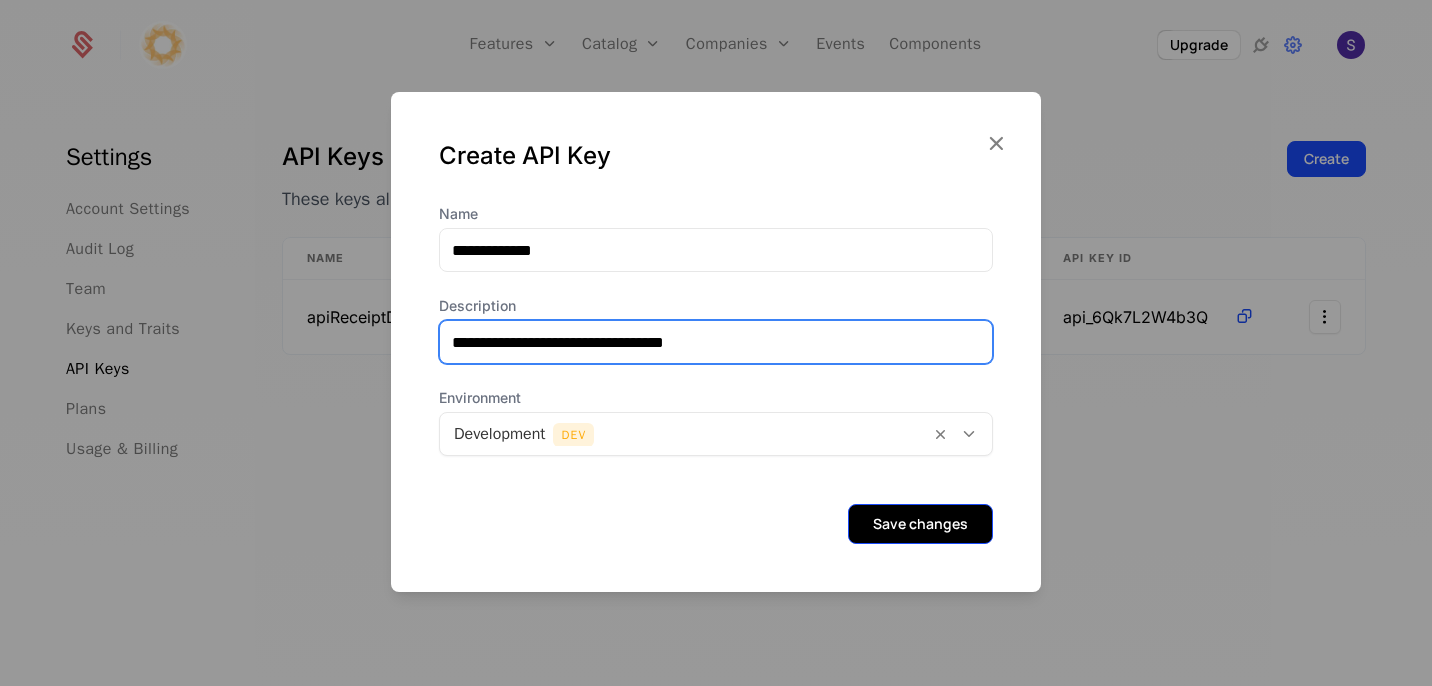 type on "**********" 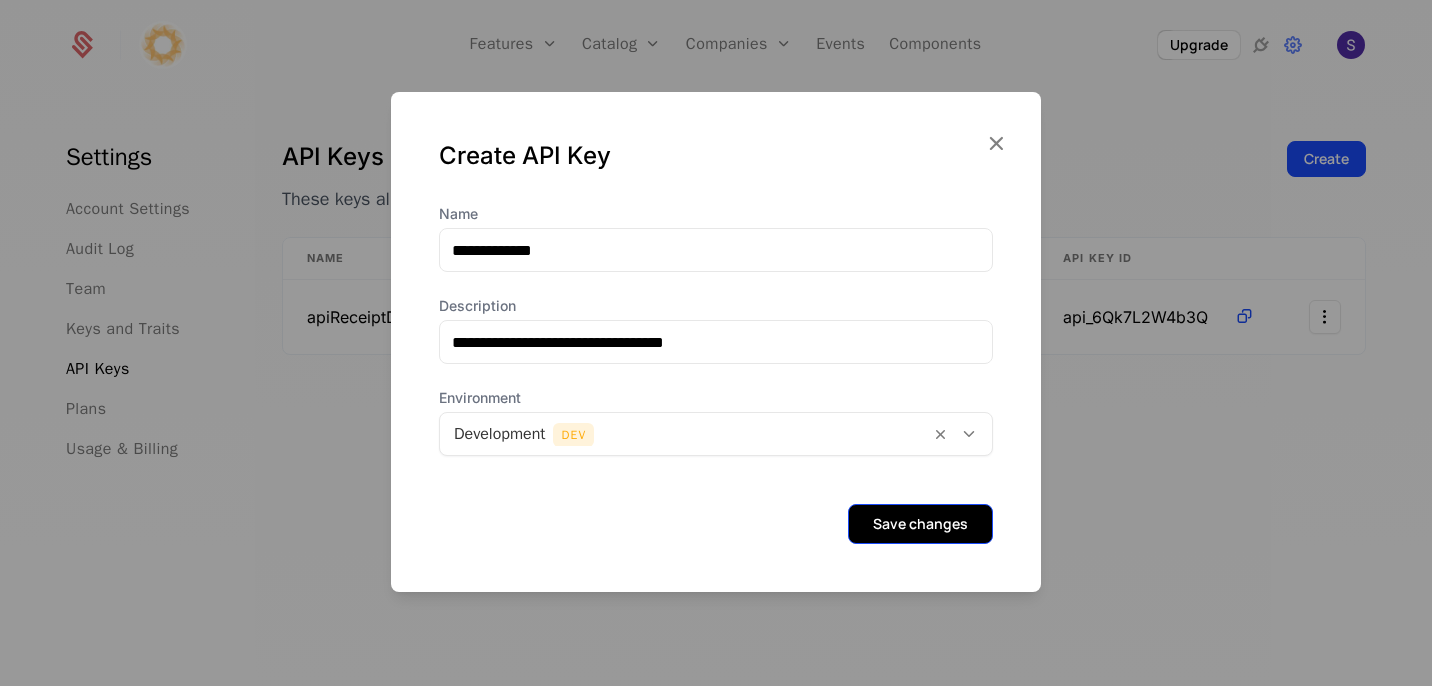 click on "Save changes" at bounding box center (920, 524) 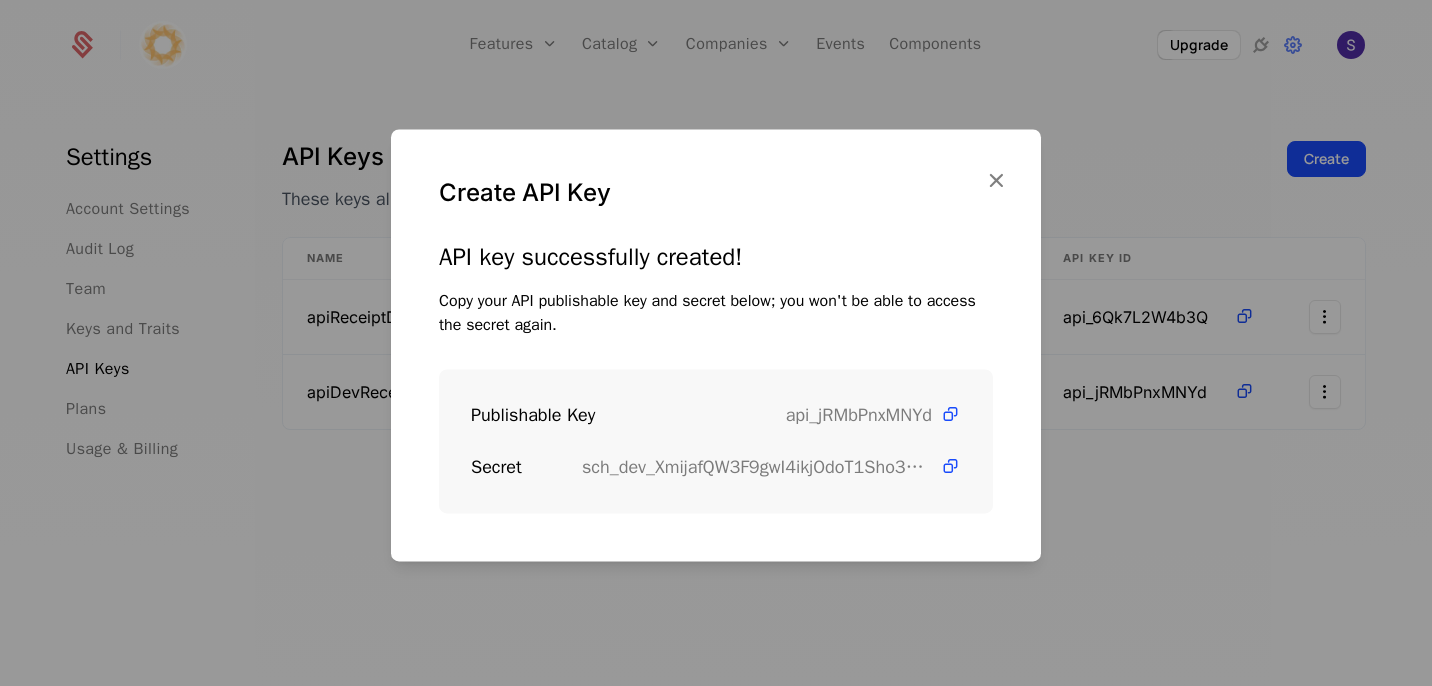 drag, startPoint x: 939, startPoint y: 417, endPoint x: 876, endPoint y: 341, distance: 98.71677 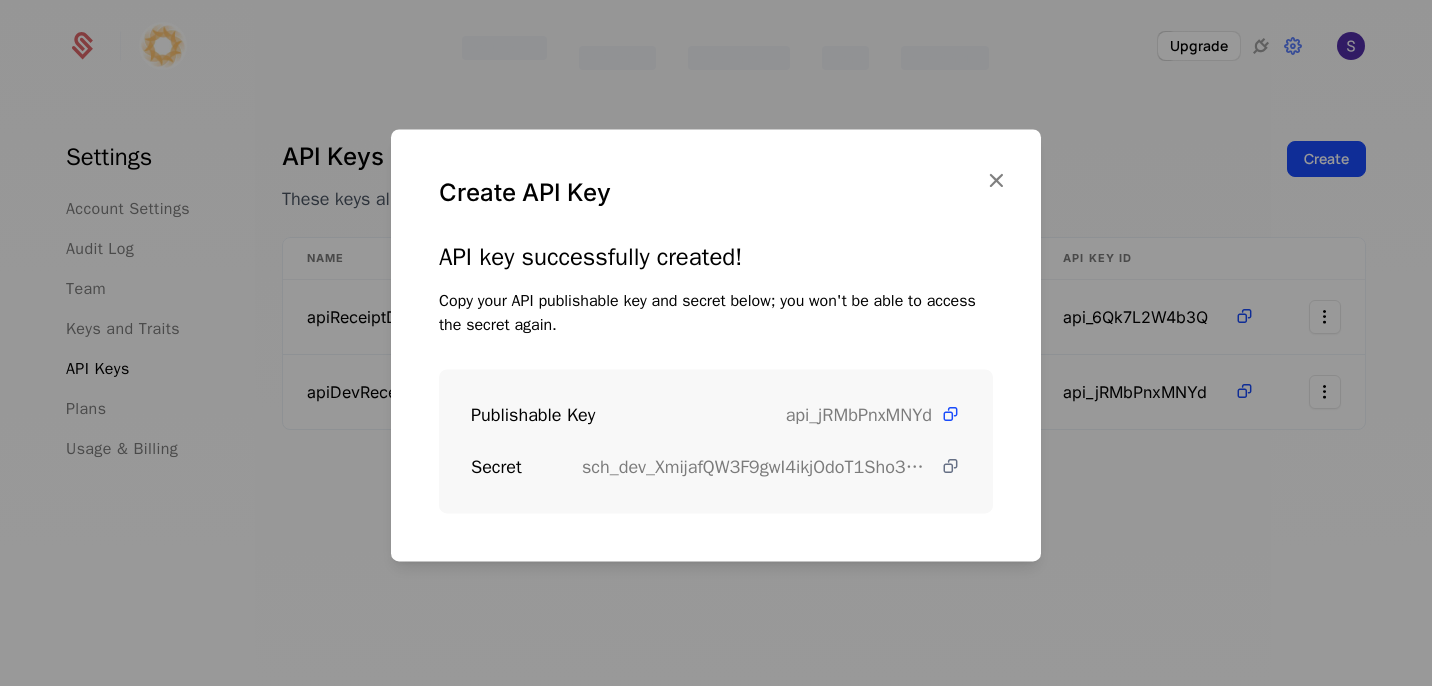 click at bounding box center [950, 466] 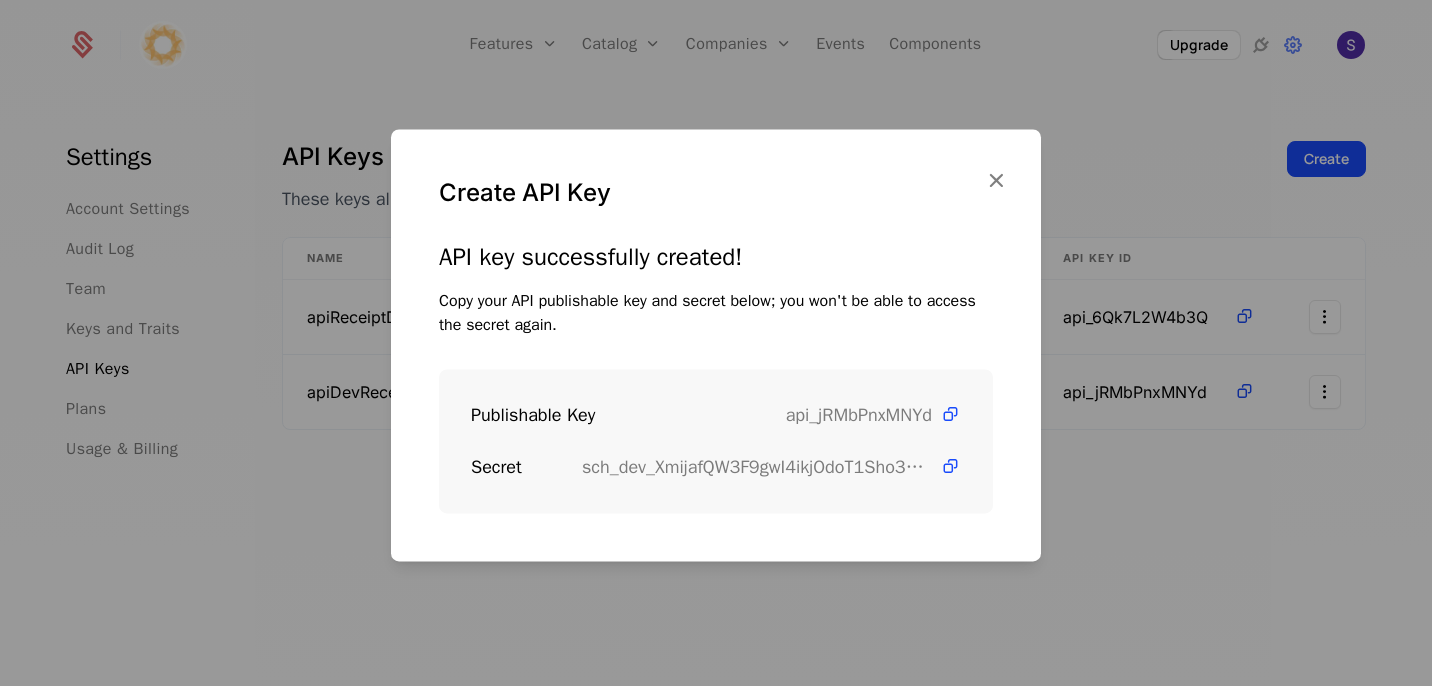 drag, startPoint x: 908, startPoint y: 237, endPoint x: 961, endPoint y: 217, distance: 56.648037 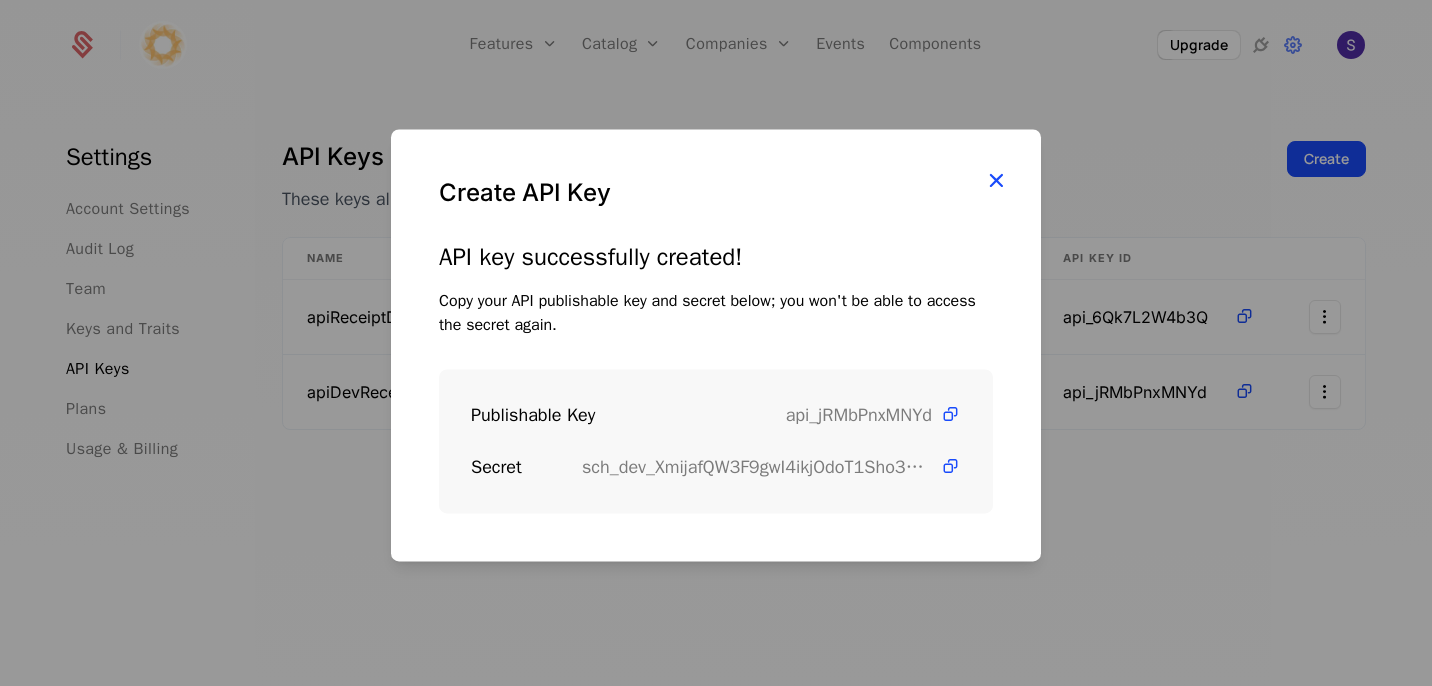 click at bounding box center [996, 181] 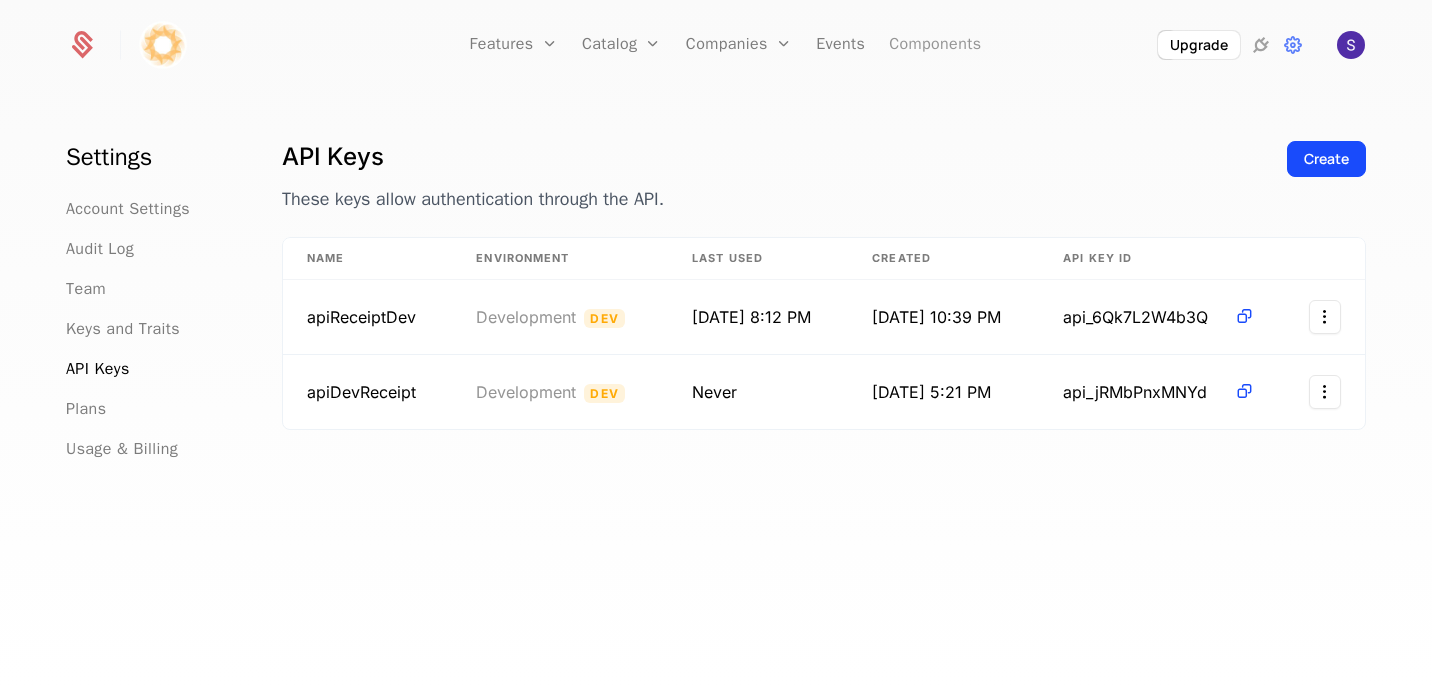 click on "Components" at bounding box center (935, 45) 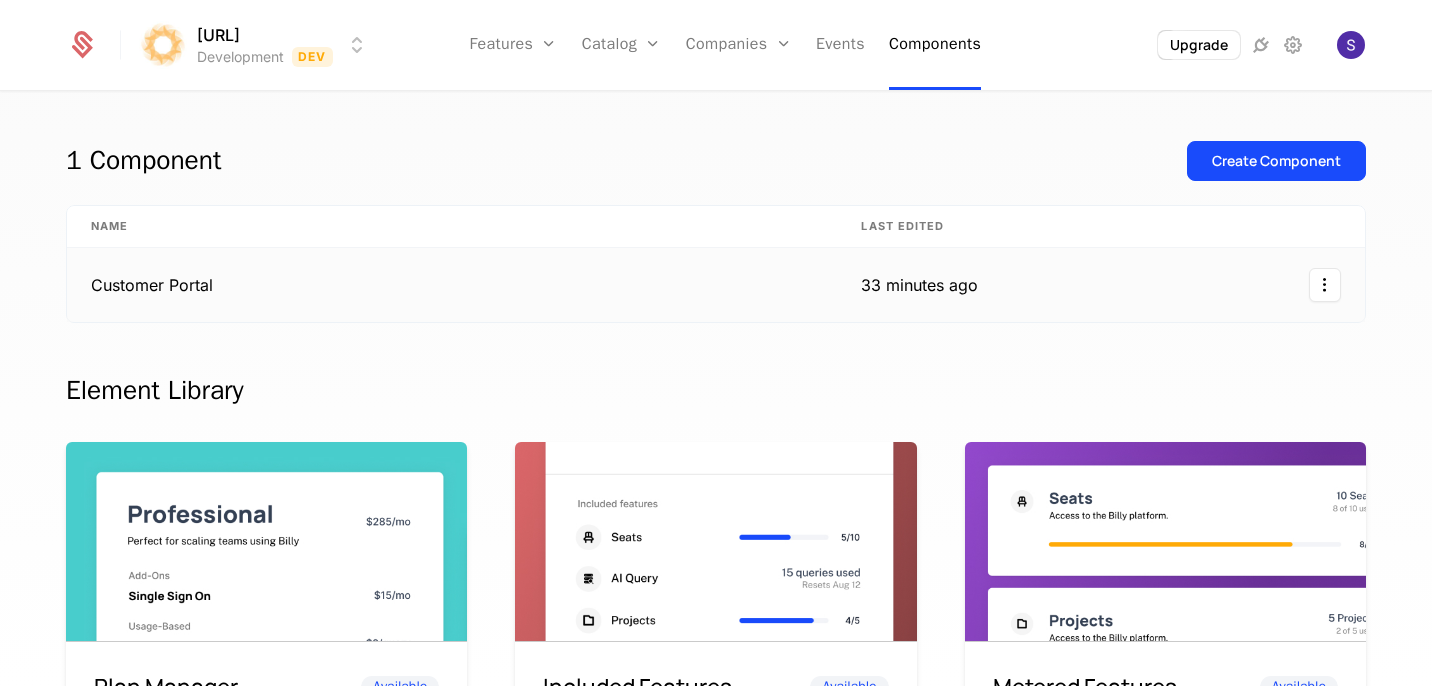 click at bounding box center (1183, 285) 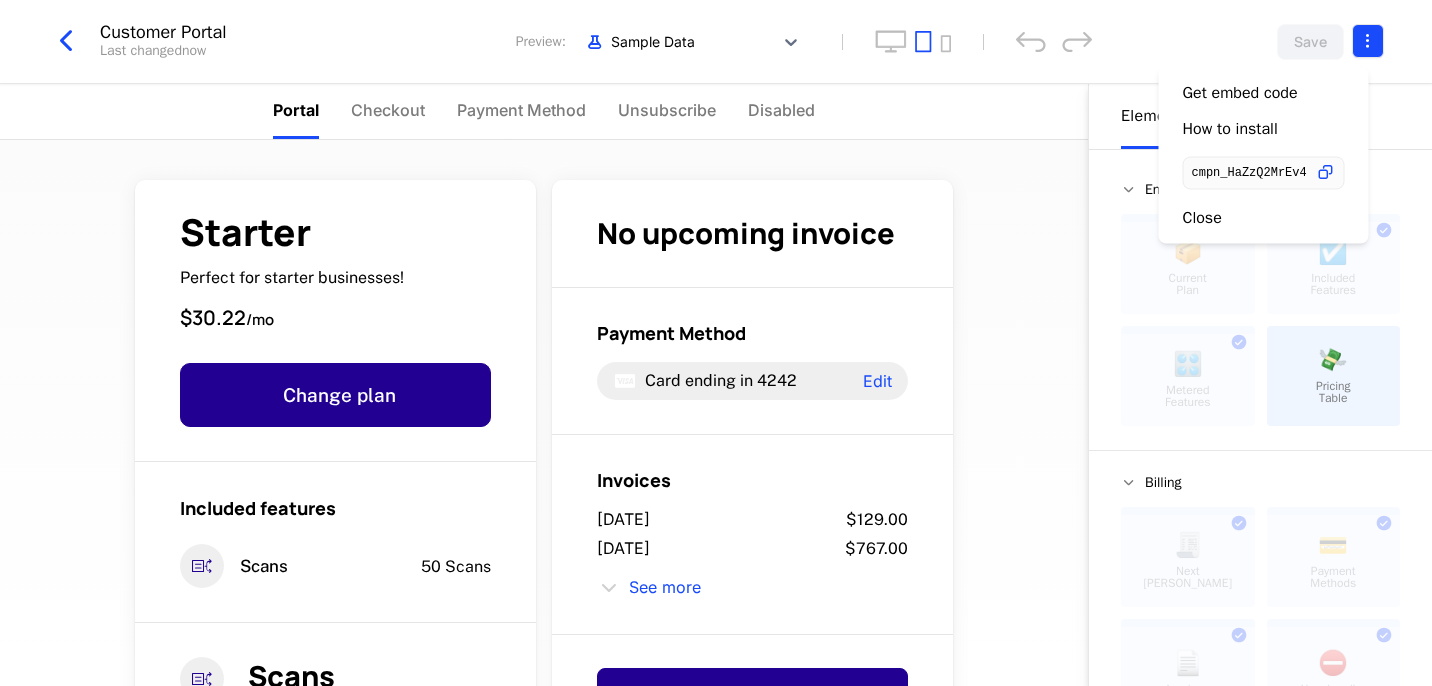 click on "surya.ai Development Dev Features Features Flags Catalog Plans Add Ons Configuration Companies Companies Users Events Components Upgrade Customer Portal Last changed  now Preview: Sample Data Save Portal Checkout Payment Method Unsubscribe Disabled Starter Perfect for starter businesses! $30.22 / mo Change plan Included features Scans 50   Scans Scans Scans the receipt for information 47   Scans Limit of 50 47 / 50 No upcoming invoice Payment Method Card ending in   4242 Edit Invoices July 9, 2025 $129.00 July 7, 2025 $767.00 See more Unsubscribe Powered by   Elements Design Entitlements 📦 Current Plan This component can only be used once ☑️ Included Features This component can only be used once 🎛️ Metered Features This component can only be used once 💸 Pricing Table Billing 🧾 Next Bill Due This component can only be used once 💳 Payment Methods This component can only be used once 📄 Invoices This component can only be used once ⛔️ Unsubscribe This component can Basics ." at bounding box center [716, 343] 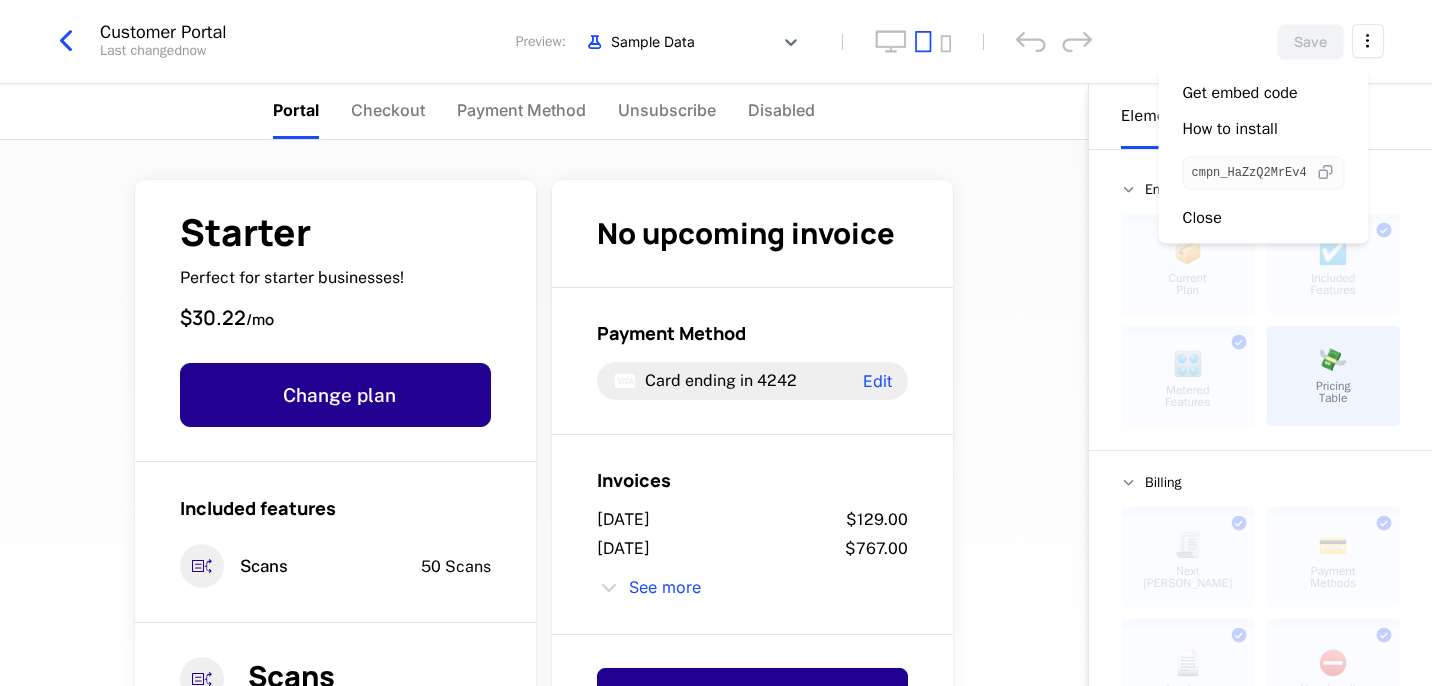 click at bounding box center [1325, 173] 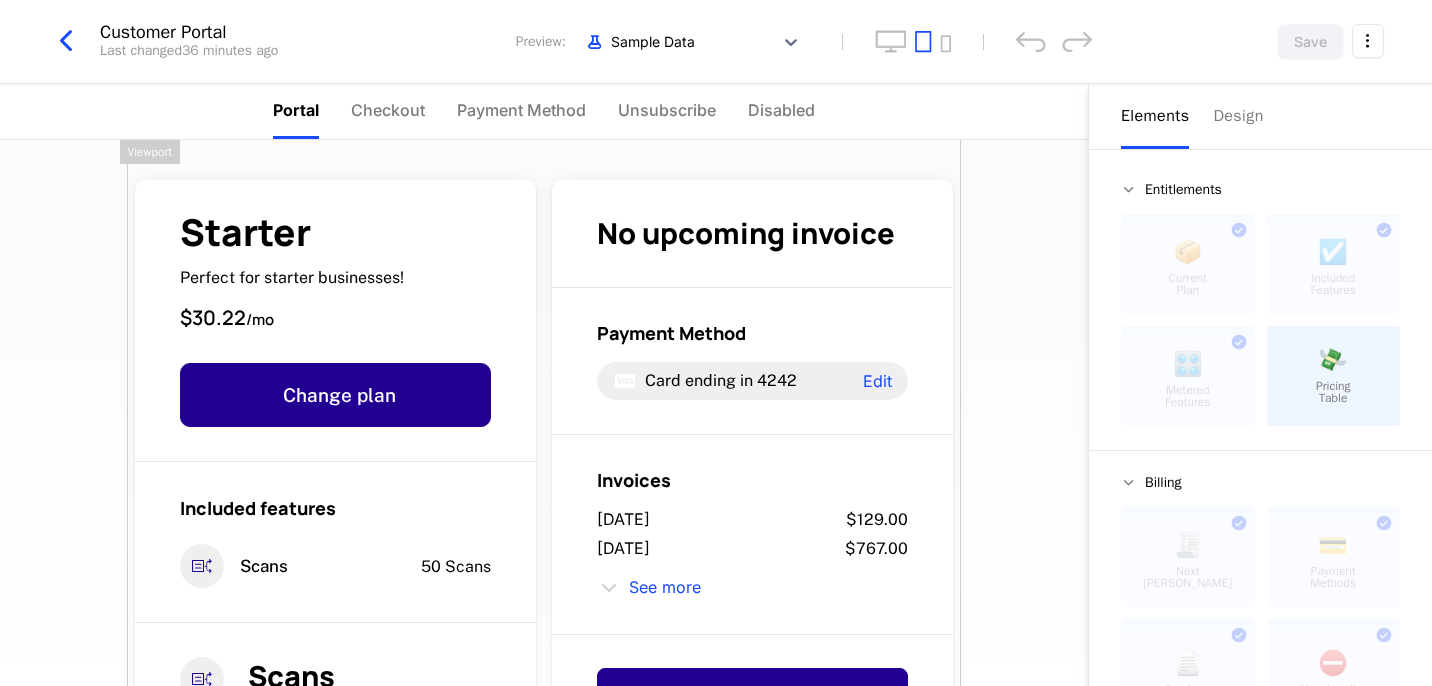 click on "surya.ai Development Dev Features Features Flags Catalog Plans Add Ons Configuration Companies Companies Users Events Components Upgrade Customer Portal Last changed  36 minutes ago Preview: Sample Data Save Portal Checkout Payment Method Unsubscribe Disabled Starter Perfect for starter businesses! $30.22 / mo Change plan Included features Scans 50   Scans Scans Scans the receipt for information 47   Scans Limit of 50 47 / 50 No upcoming invoice Payment Method Card ending in   4242 Edit Invoices July 9, 2025 $129.00 July 7, 2025 $767.00 See more Unsubscribe Powered by   Elements Design Entitlements 📦 Current Plan This component can only be used once ☑️ Included Features This component can only be used once 🎛️ Metered Features This component can only be used once 💸 Pricing Table Billing 🧾 Next Bill Due This component can only be used once 💳 Payment Methods This component can only be used once 📄 Invoices This component can only be used once ⛔️ Unsubscribe This component can" at bounding box center (716, 343) 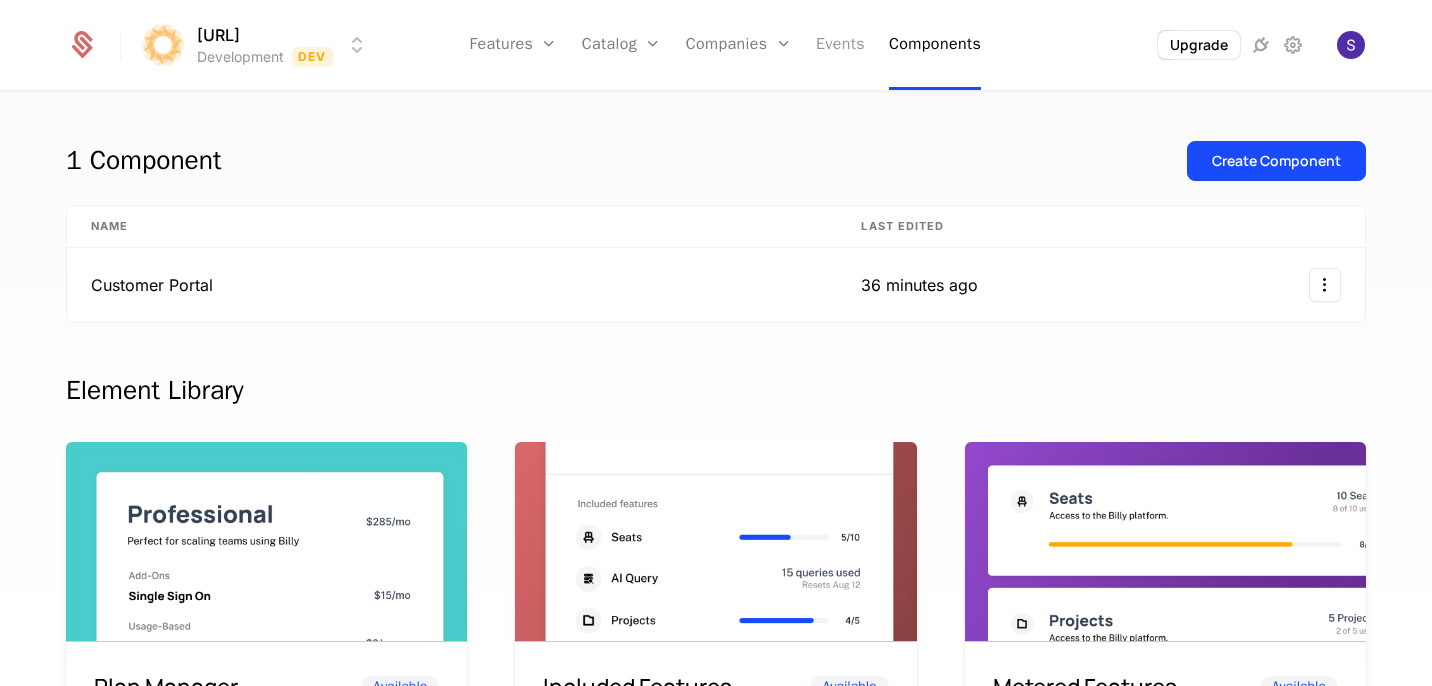 click on "Events" at bounding box center (840, 45) 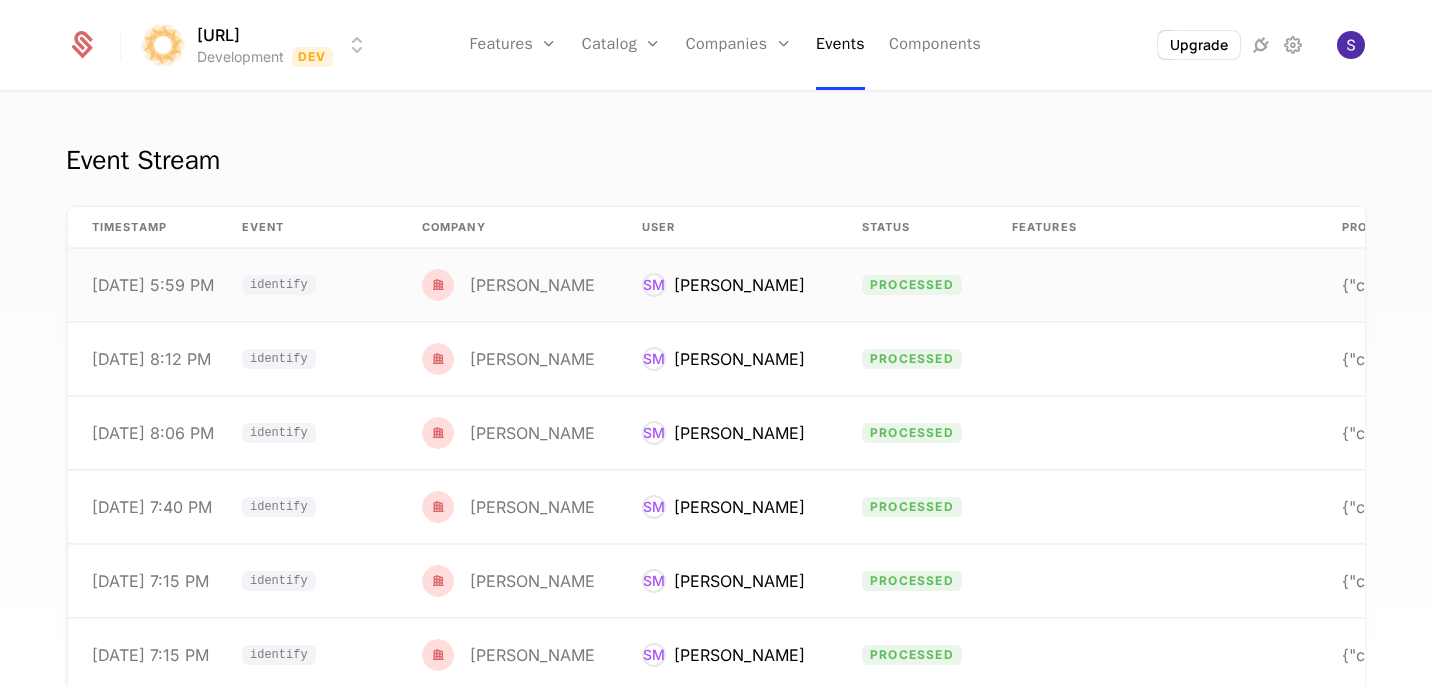 click on "identify" at bounding box center (308, 285) 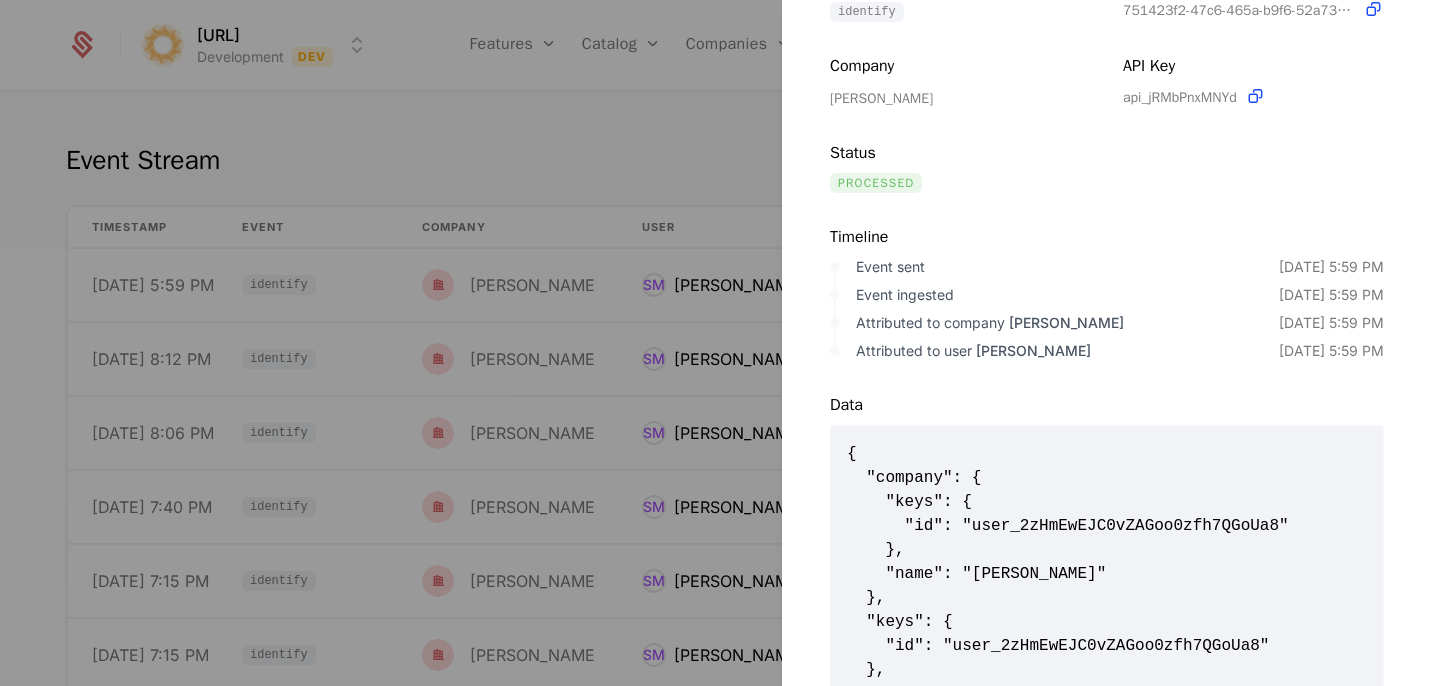scroll, scrollTop: 185, scrollLeft: 0, axis: vertical 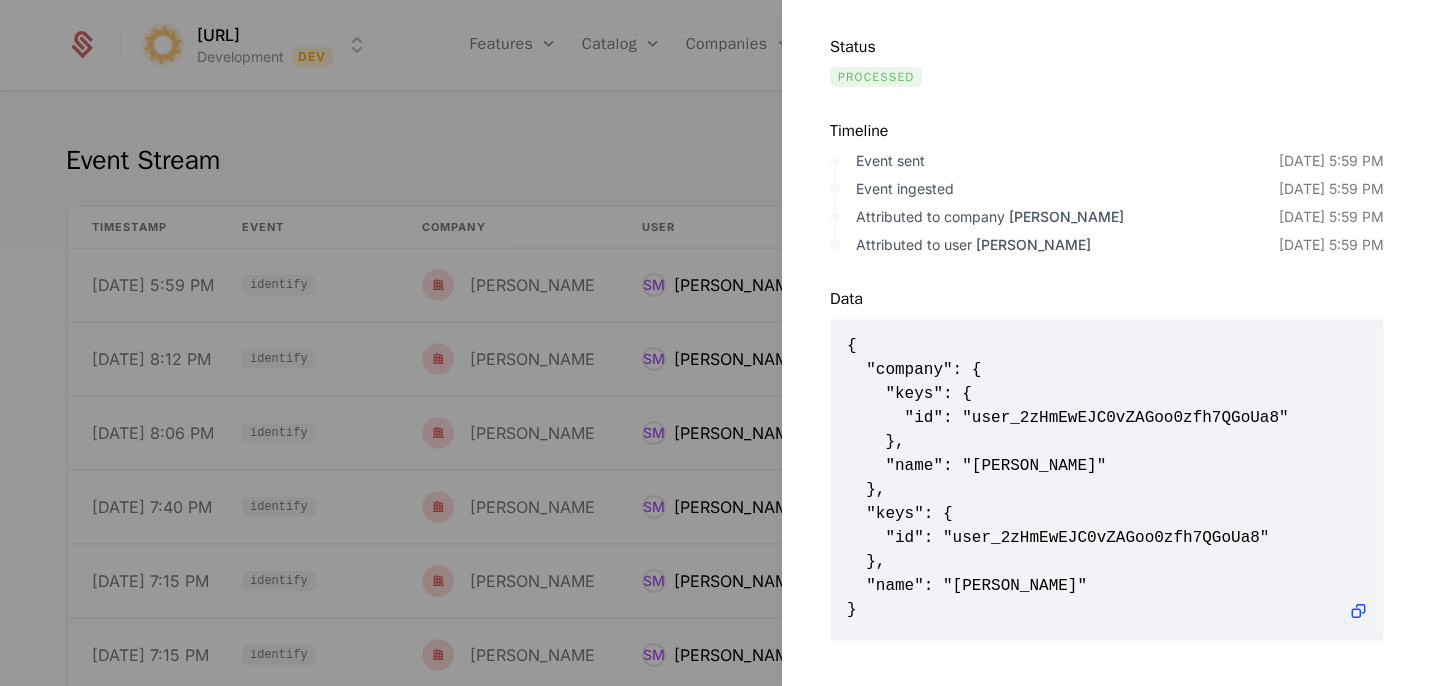 click at bounding box center [716, 343] 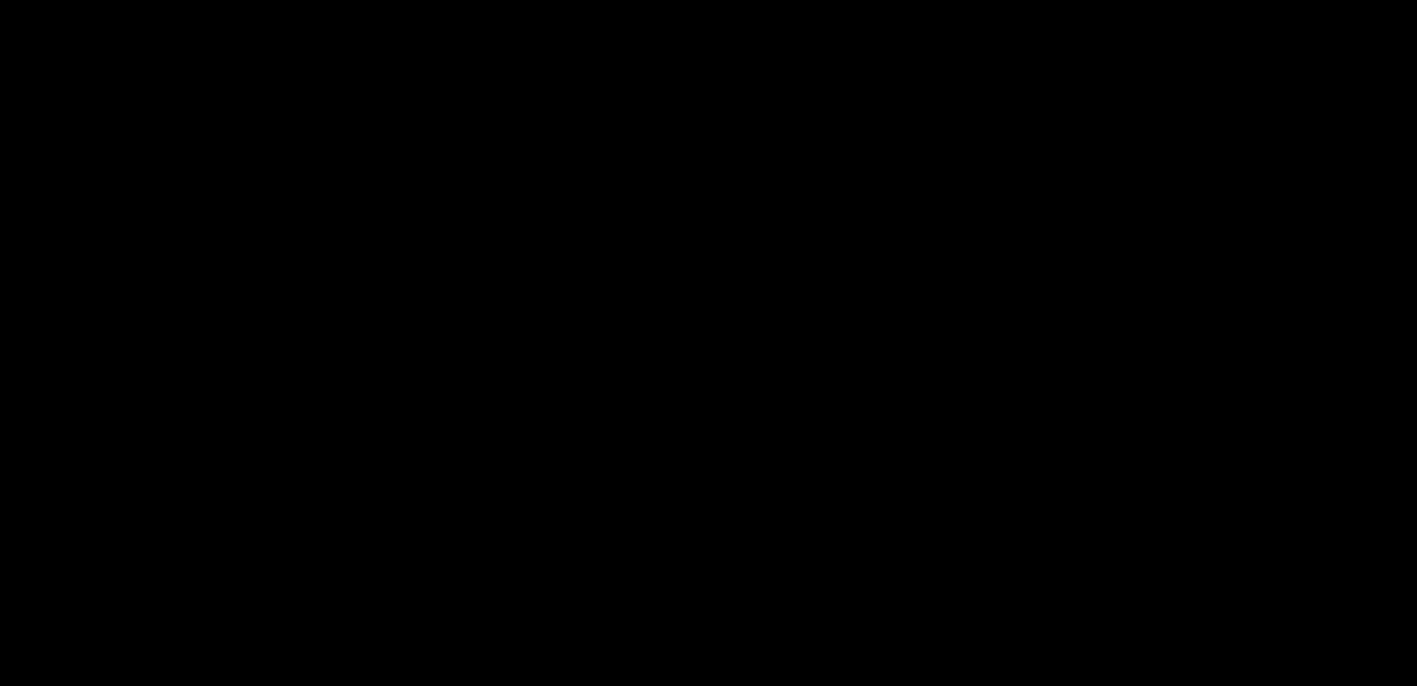 scroll, scrollTop: 0, scrollLeft: 0, axis: both 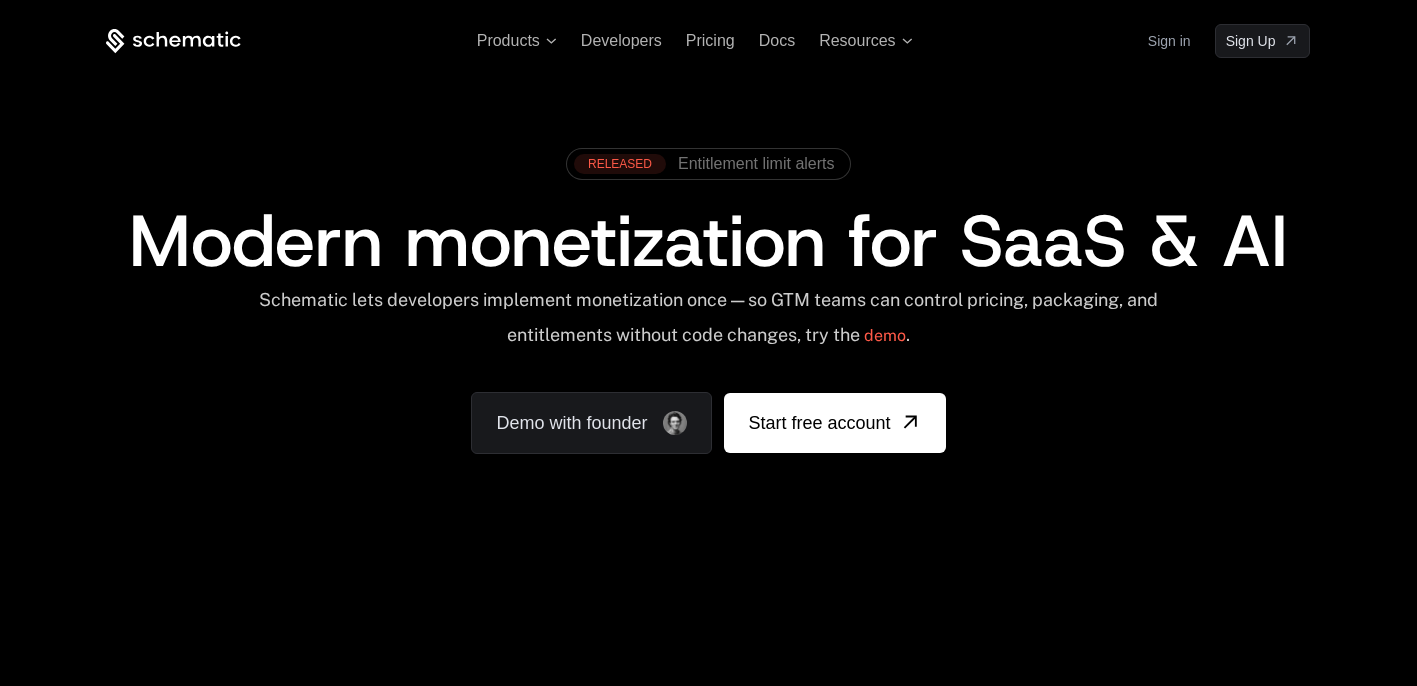 click on "Products Developers Pricing Docs Resources Sign in Sign Up" at bounding box center (708, 41) 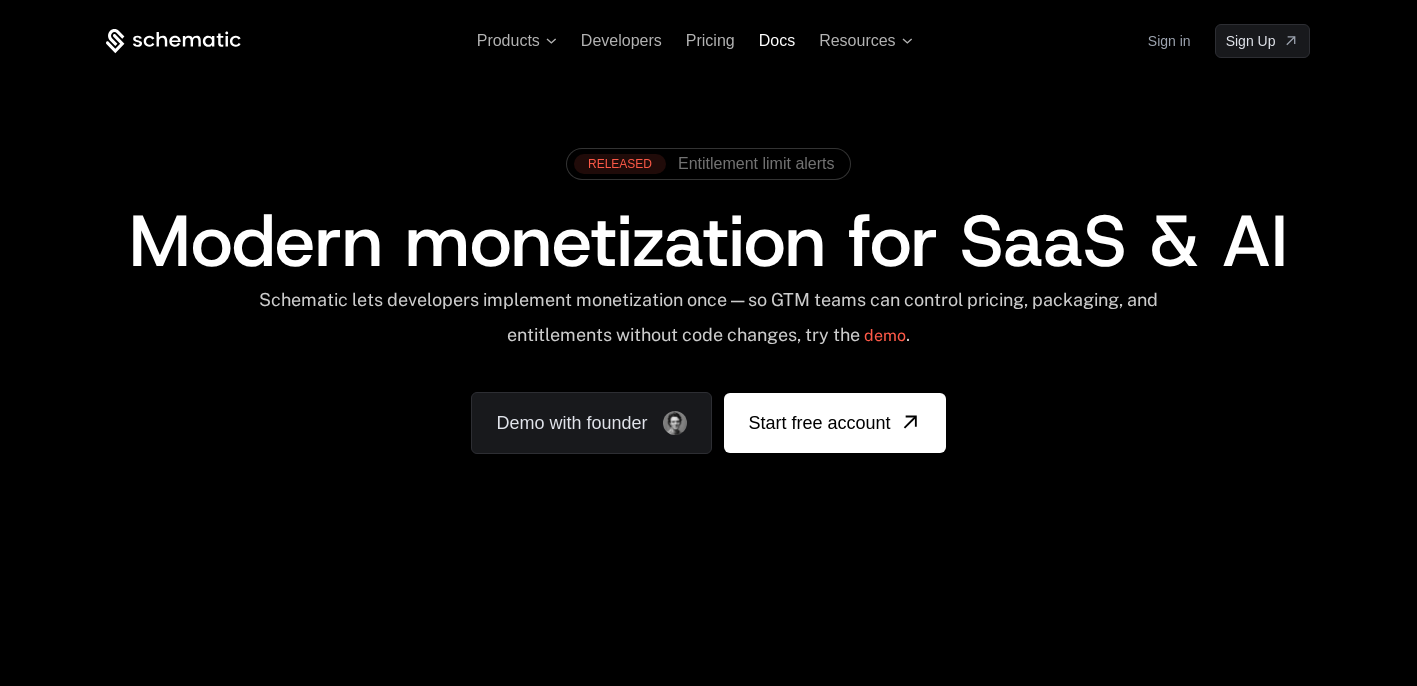 click on "Docs" at bounding box center (777, 40) 